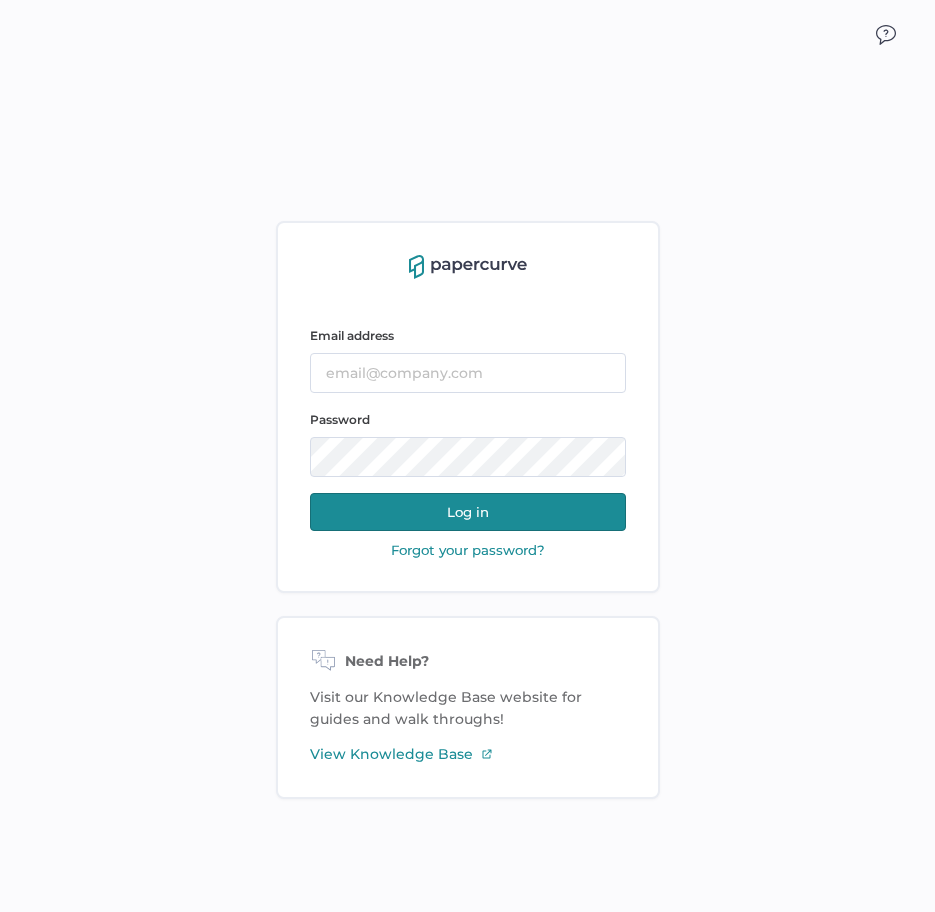 scroll, scrollTop: 0, scrollLeft: 0, axis: both 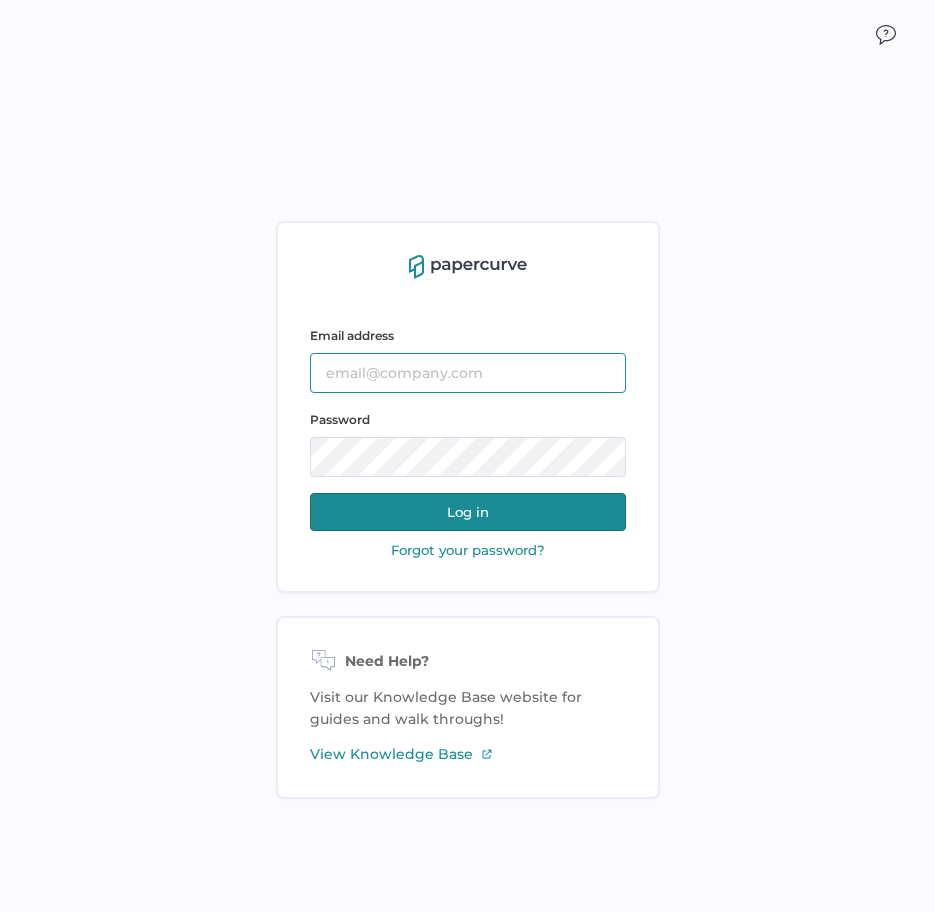 type on "kanza.najam@example.com" 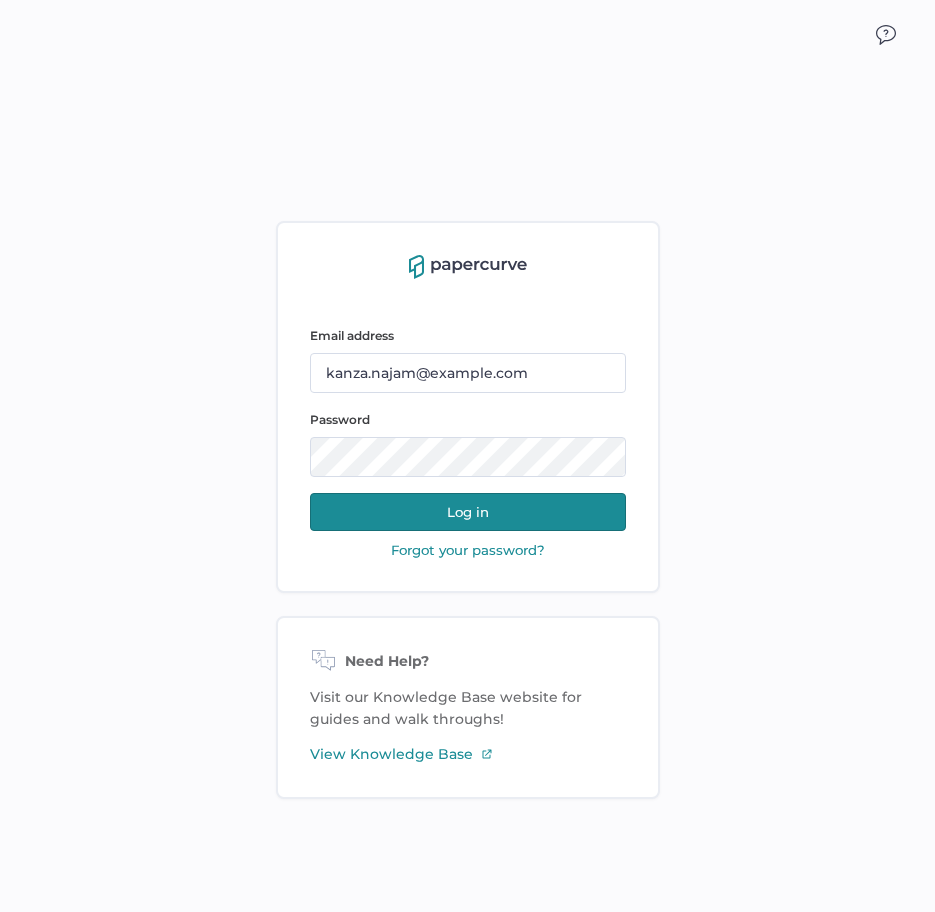 click on "Log in" at bounding box center (468, 512) 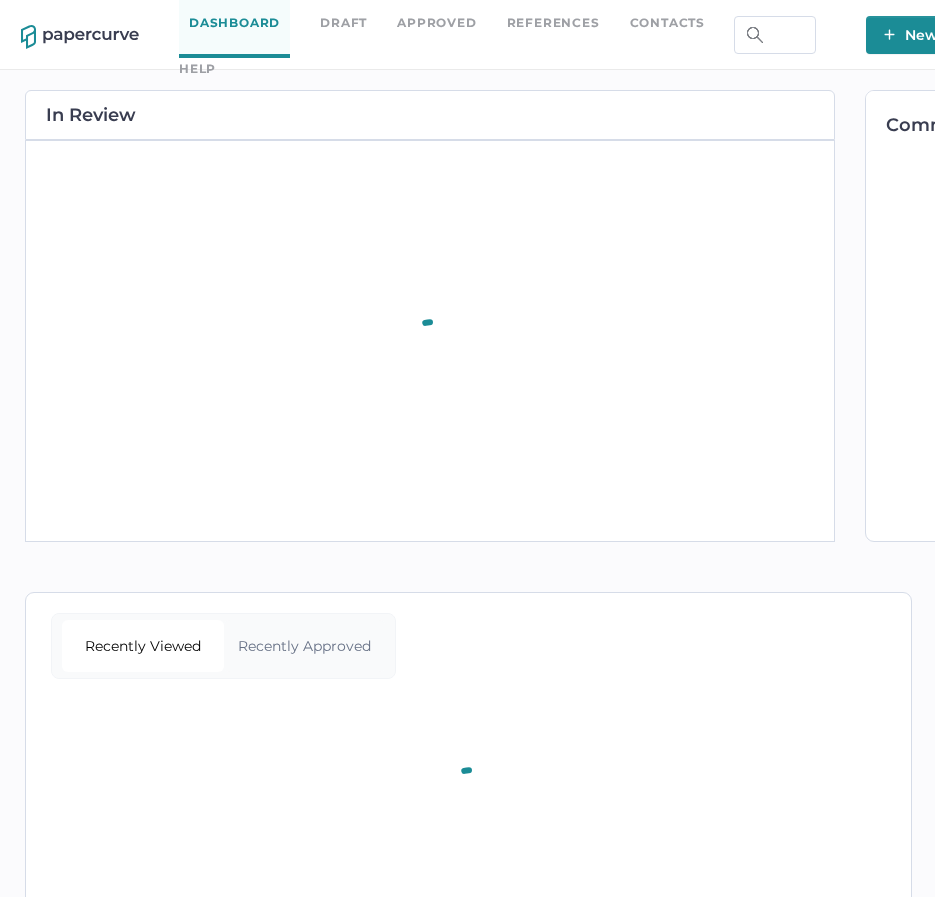 scroll, scrollTop: 0, scrollLeft: 0, axis: both 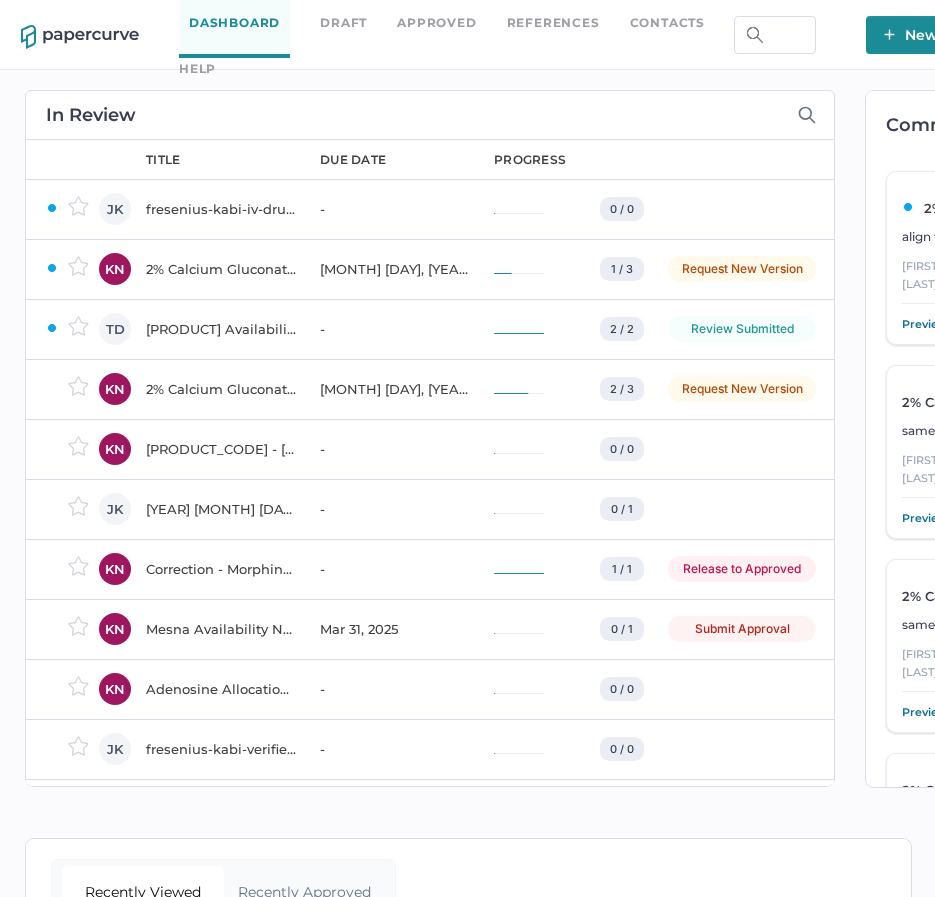 click on "IV 080-F-2025.05.30 1.0 -  Calcium Gluconate FFX  - 0 / 0 There are no reviewers for this content. 2025 06 10 Kabi Product Notification Campaign report - 0 / 1 JK Jeff Kent Waiting Correction - Morphine Backorder Update 05.28.2025 EN - 1 / 1 KN Kanza Najam Approved Release to Approved KN -" at bounding box center [425, 439] 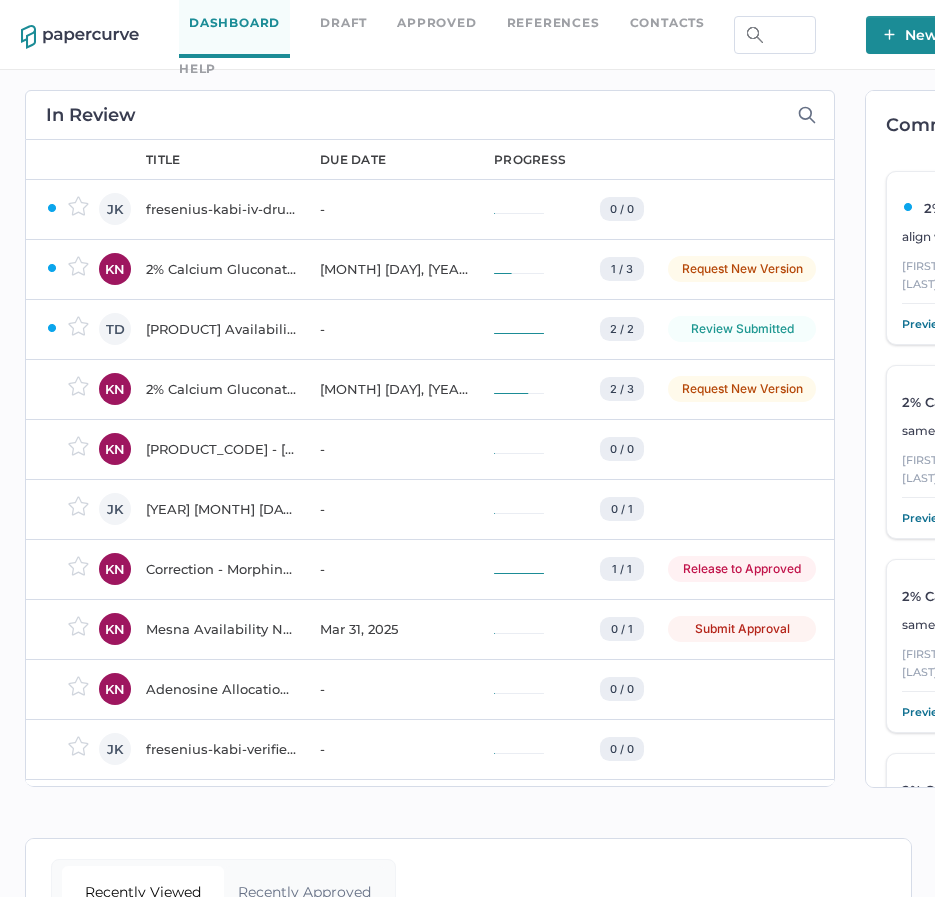 click on "New" at bounding box center (911, 35) 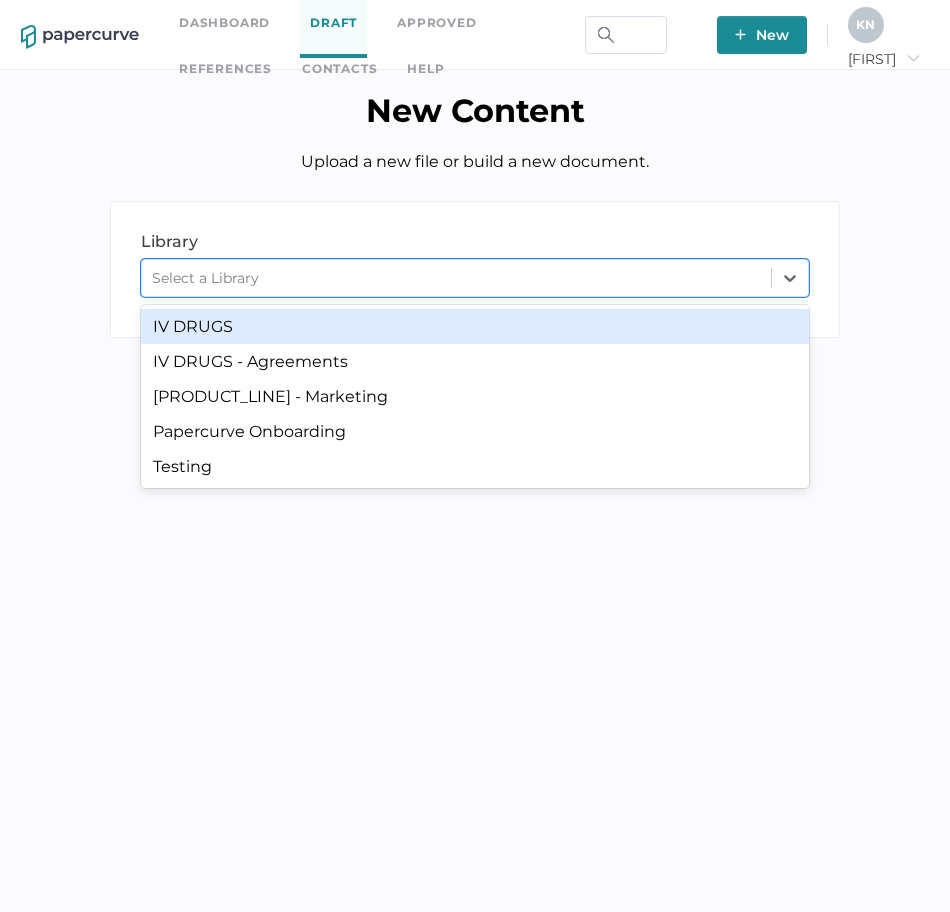 click on "Select a Library" at bounding box center (456, 278) 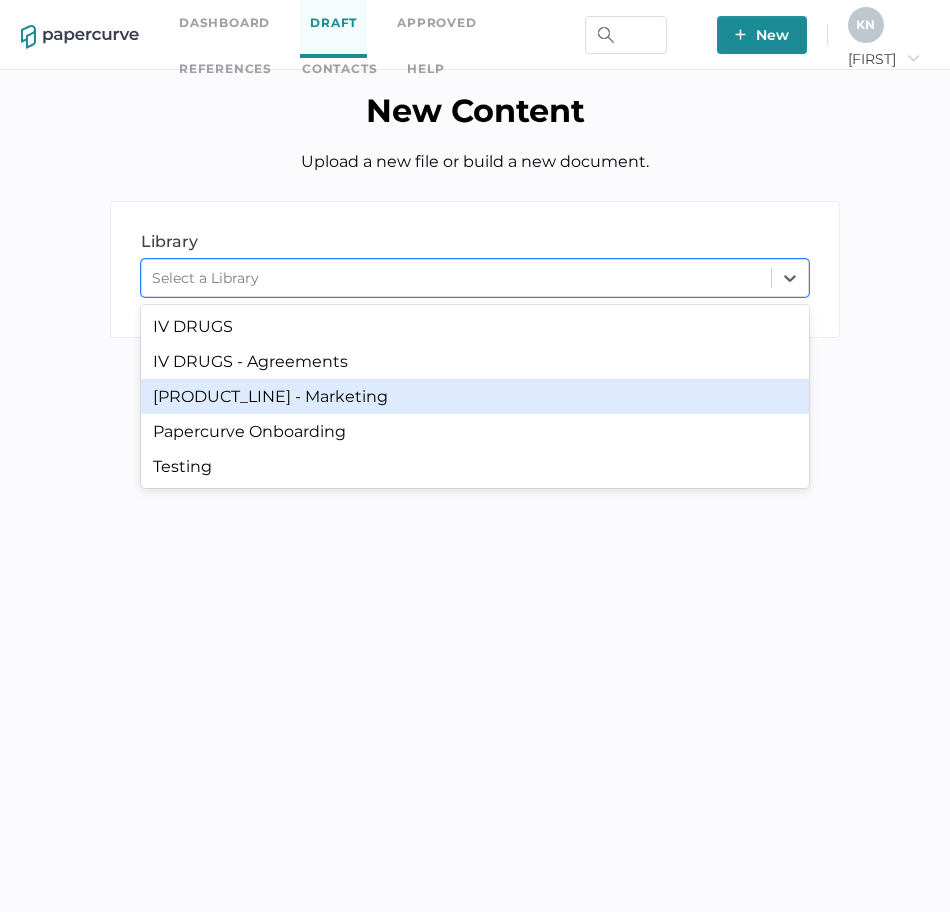 click on "[PRODUCT_LINE] - Marketing" at bounding box center [475, 396] 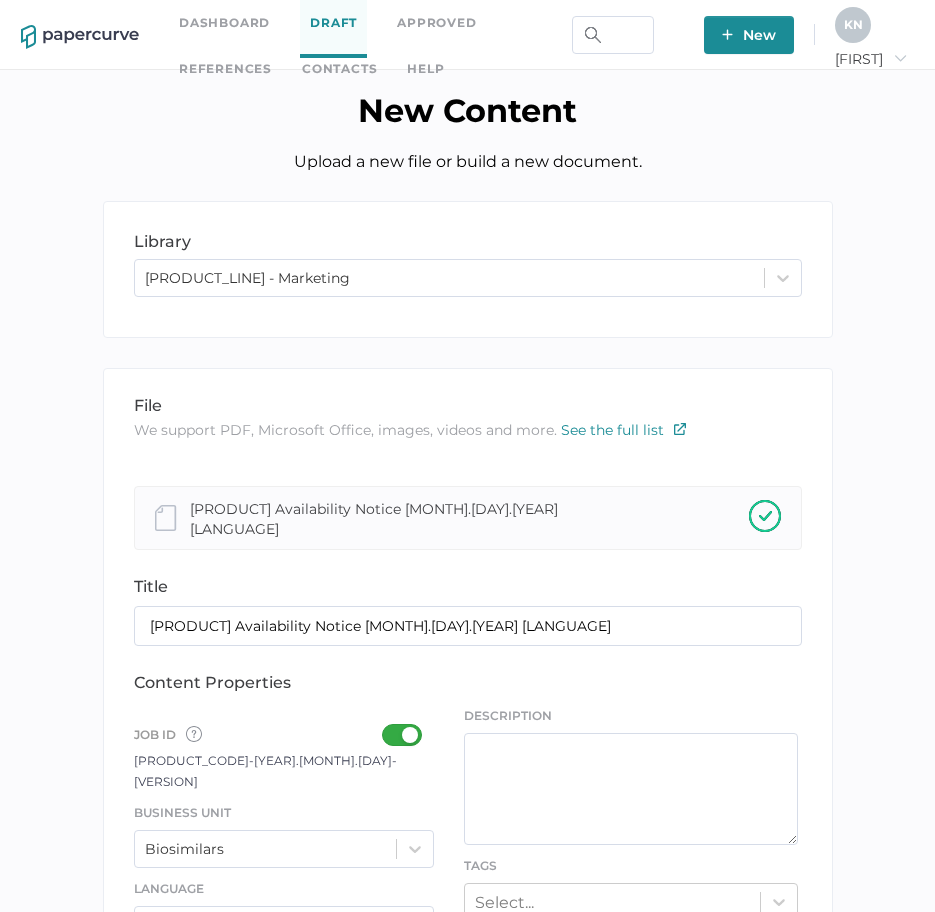 click on "library LIBRARY IV DRUGS - Marketing file We support PDF, Microsoft Office, images, videos and more.   See the full list Confirm Delete Are you sure you want to delete this template? Delete Cancel Rename Template TEMPLATE NAME Save Cancel Heparin Availability Notice [MONTH].[DAY].[YEAR] EN title Heparin Availability Notice [MONTH].[DAY].[YEAR] EN content properties Job ID Job IDs can be disabled × If a Job ID is not required for specific content, it can easily be toggled off. Learn More   BIOS-1140E-2025.08.08-1.0 Business Unit Biosimilars Language English Brand Audience Select Audience Public Release You have no reminders for this date field. Create Date Reminders Marketing Materials Version Code French Translation Select French Translation Molecules Select Molecules Draft Due Date You setup reminders on this date field for 1   days before Manage Date Reminders Review Due Date You have no reminders for this date field. Create Date Reminders ×" at bounding box center (467, 1060) 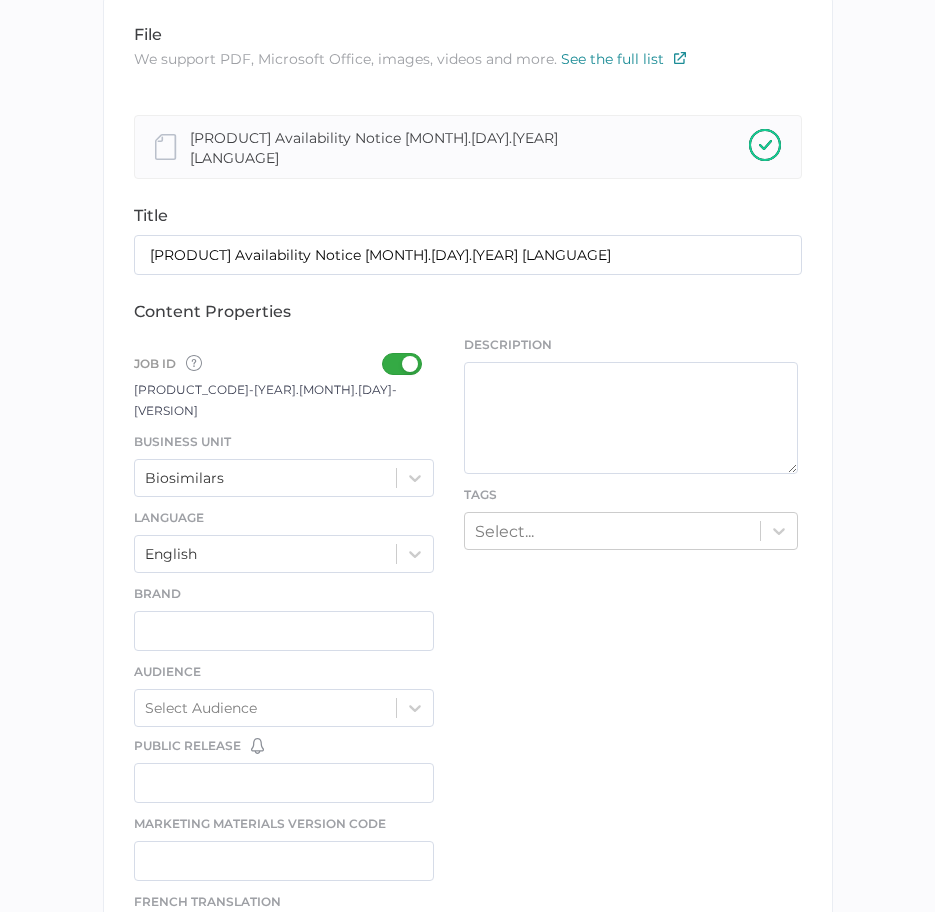 scroll, scrollTop: 391, scrollLeft: 0, axis: vertical 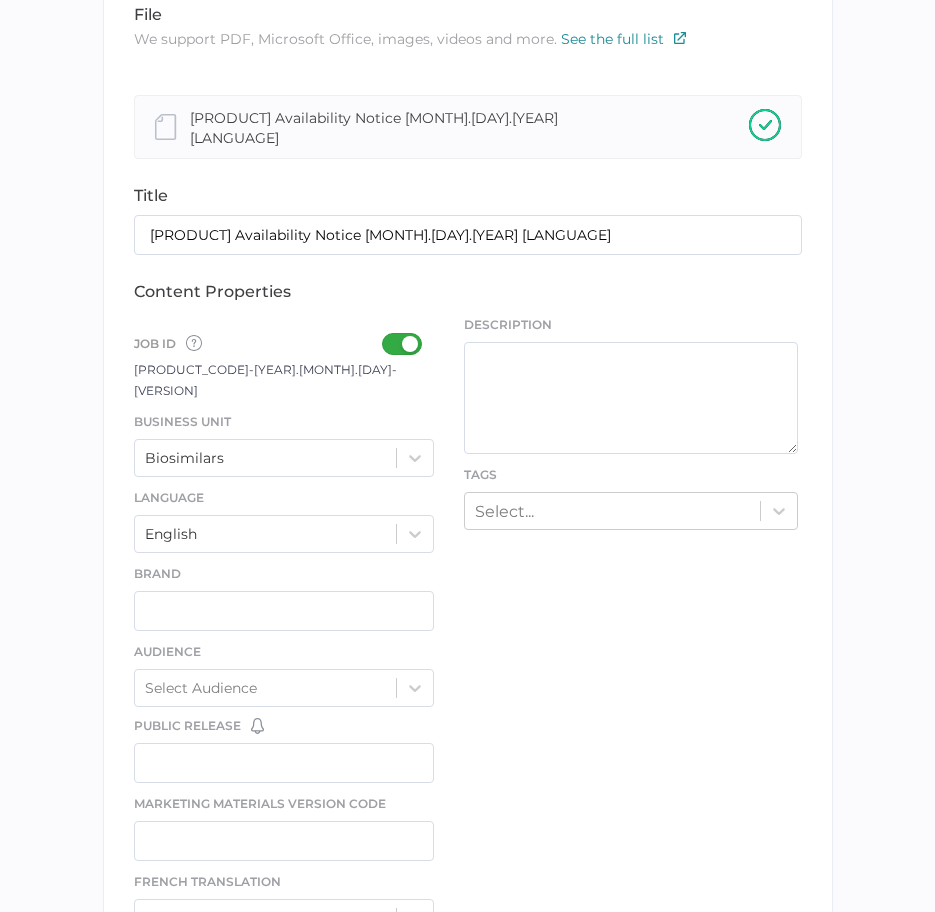 click on "Job ID Job IDs can be disabled × If a Job ID is not required for specific content, it can easily be toggled off. Learn More" at bounding box center (284, 342) 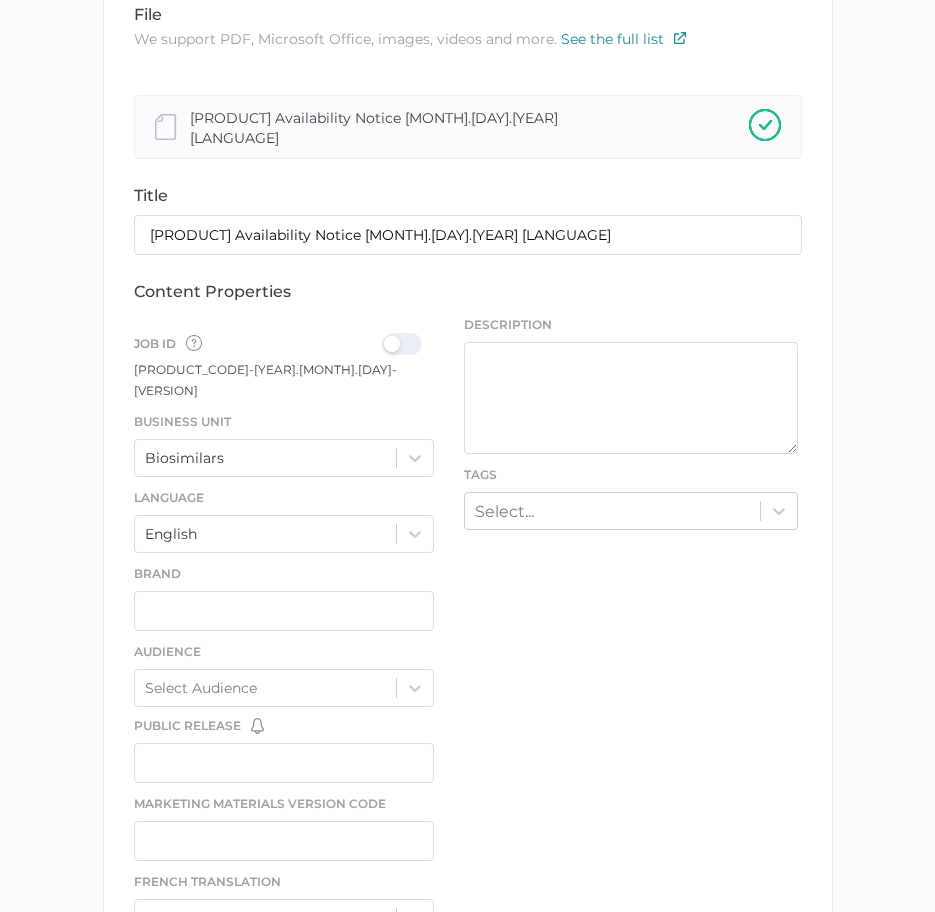 click 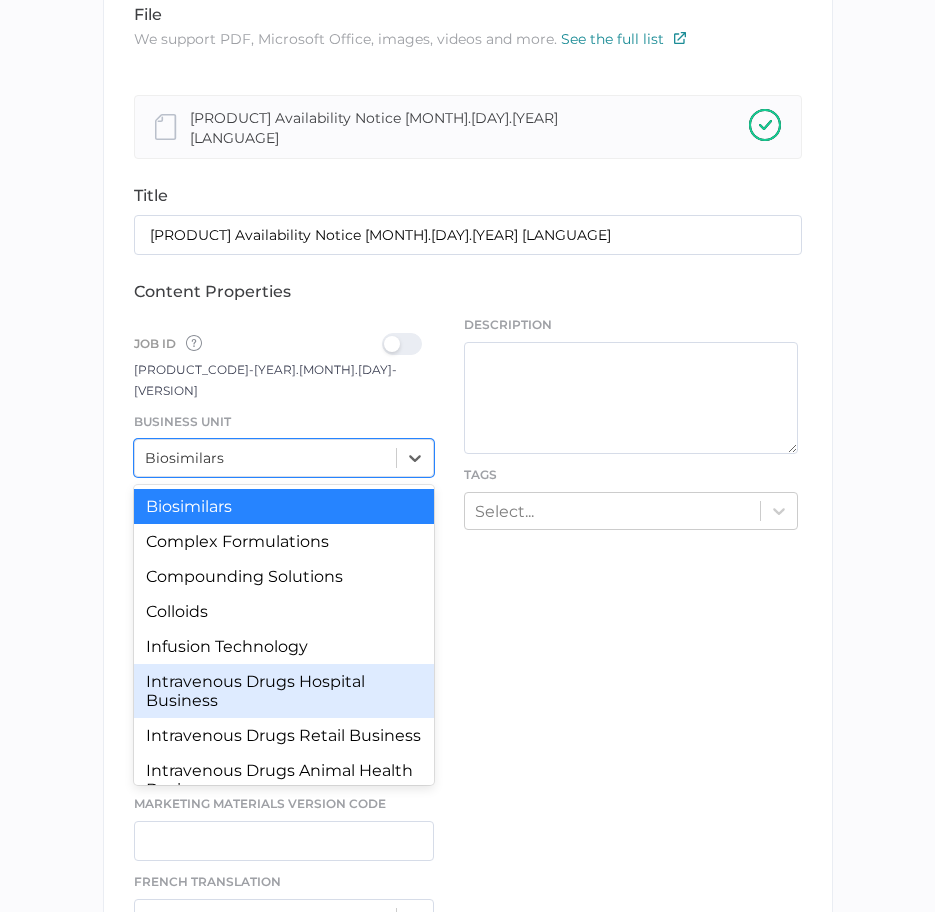 click on "Intravenous Drugs Hospital Business" at bounding box center (284, 691) 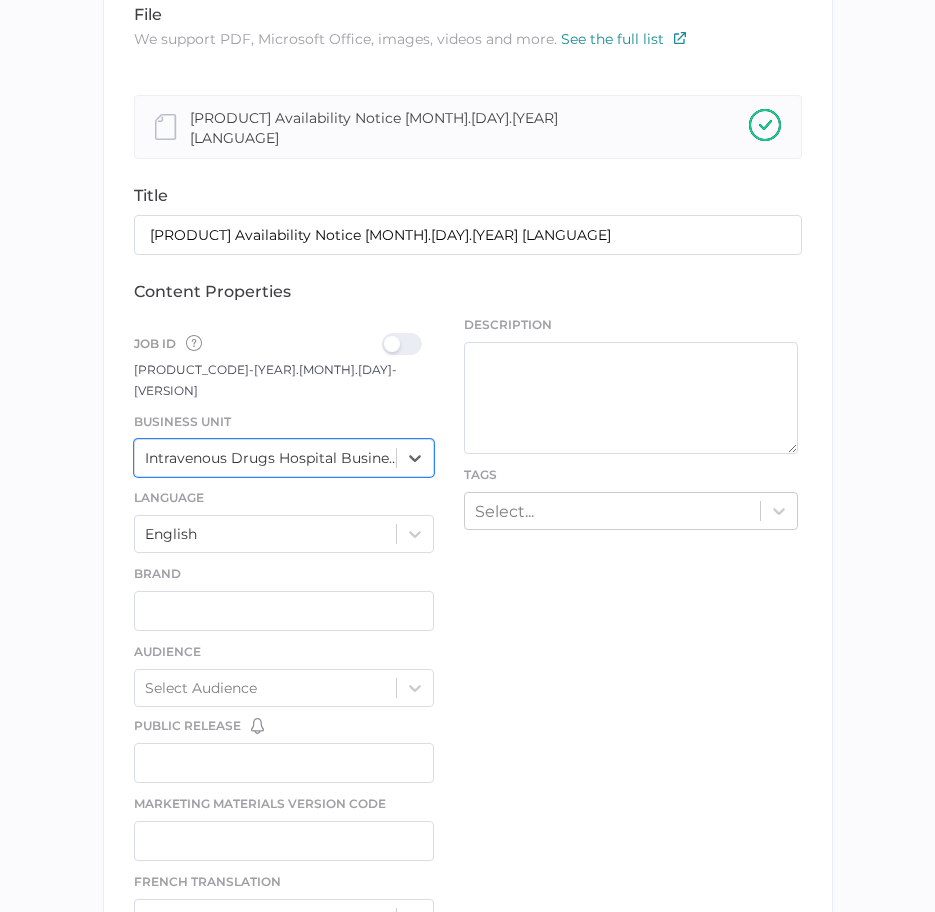 click at bounding box center [408, 344] 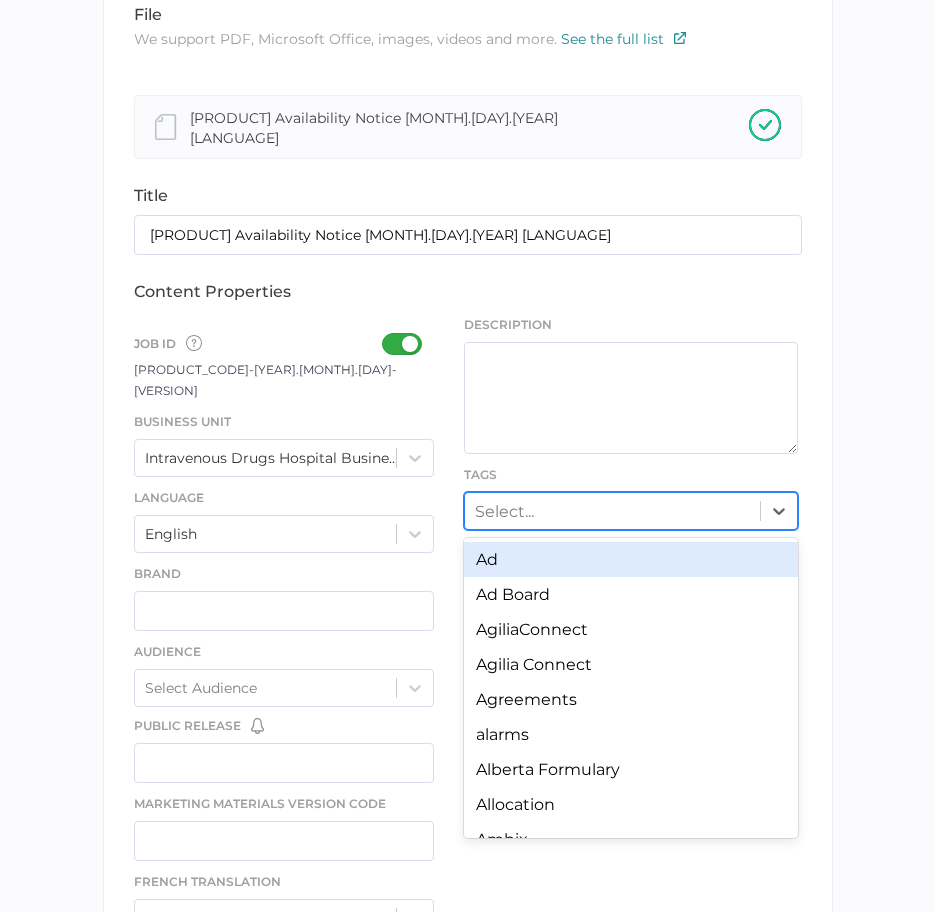 click on "Select..." at bounding box center (612, 510) 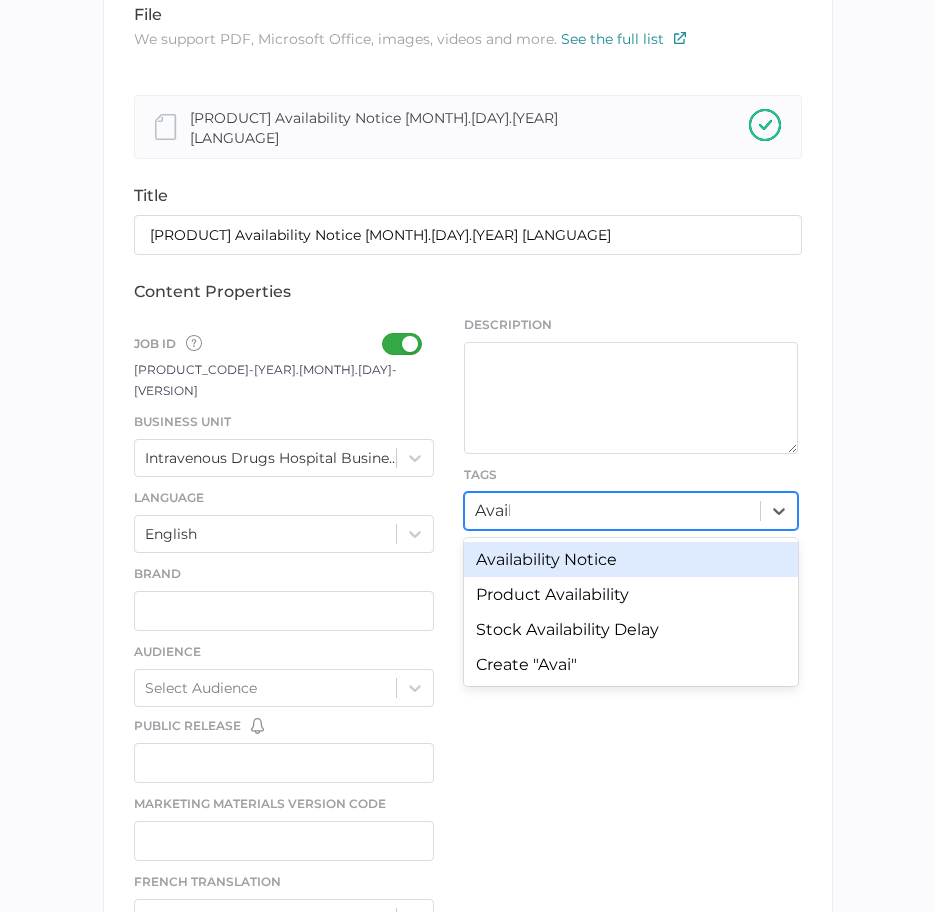 type on "Availa" 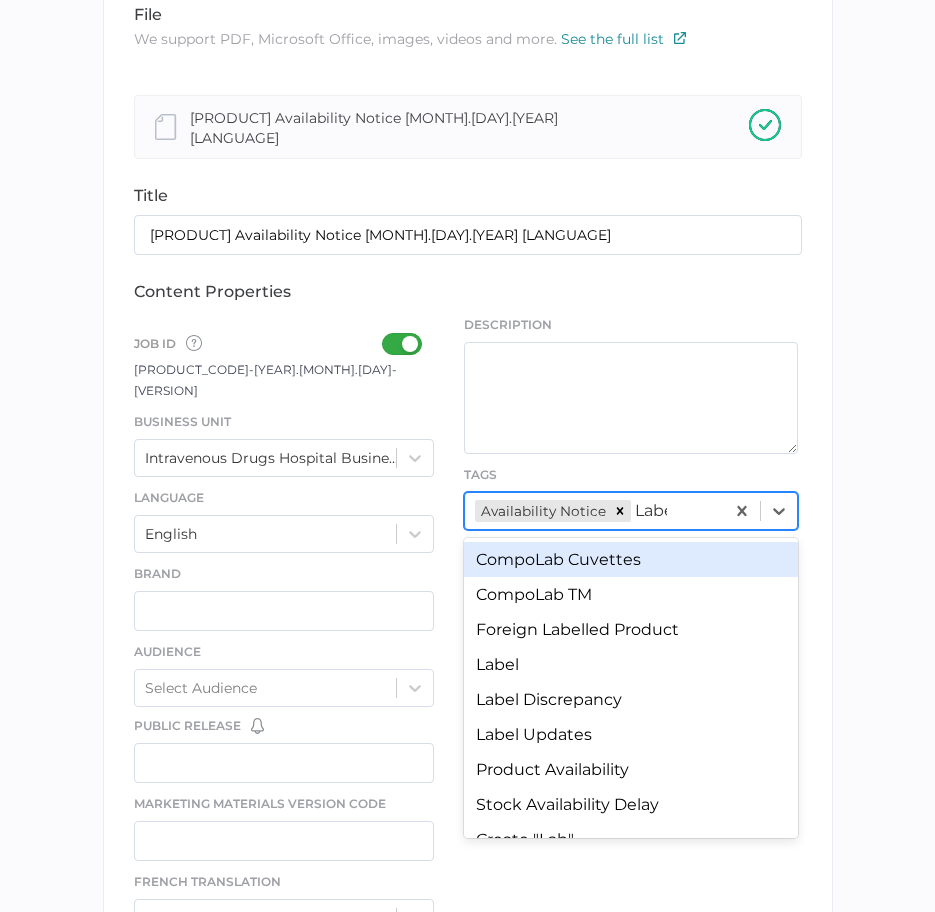 type on "Label" 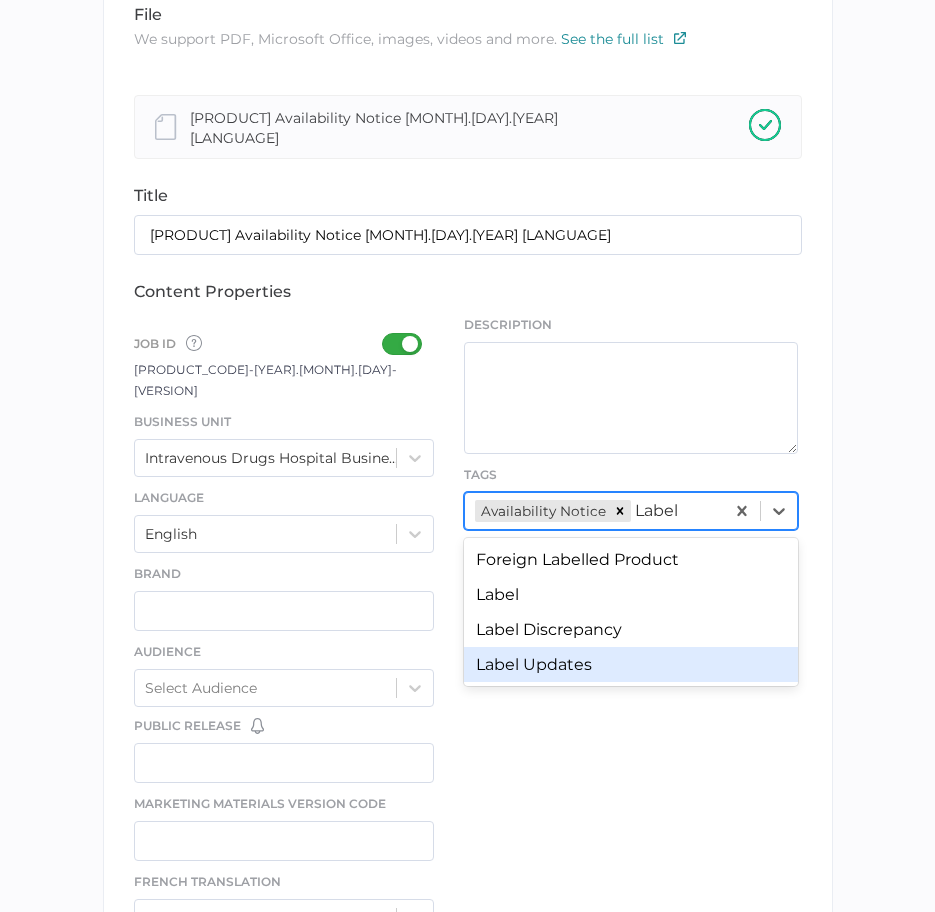 click on "Label Updates" at bounding box center (631, 664) 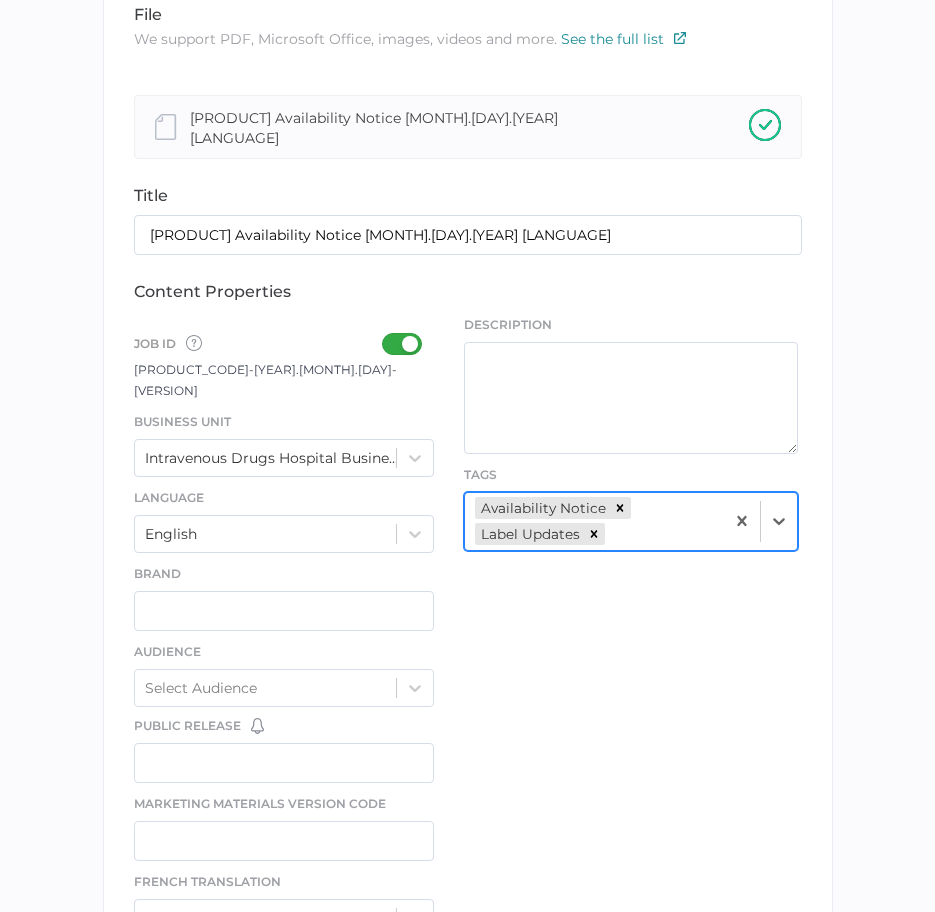 click on "Heparin Availability Notice [MONTH].[DAY].[YEAR] EN title Heparin Availability Notice [MONTH].[DAY].[YEAR] EN content properties Job ID Job IDs can be disabled × If a Job ID is not required for specific content, it can easily be toggled off. Learn More   IVH-1140E-2025.08.08-1.0 Business Unit Intravenous Drugs Hospital Business Language English Brand Audience Select Audience Public Release You have no reminders for this date field. Create Date Reminders Marketing Materials Version Code French Translation Select French Translation Molecules Select Molecules Draft Due Date You setup reminders on this date field for 1   days before Manage Date Reminders Review Due Date You have no reminders for this date field. Create Date Reminders Notice Release Date You have no reminders for this date field. Create Date Reminders Assignee Tags" at bounding box center (468, 668) 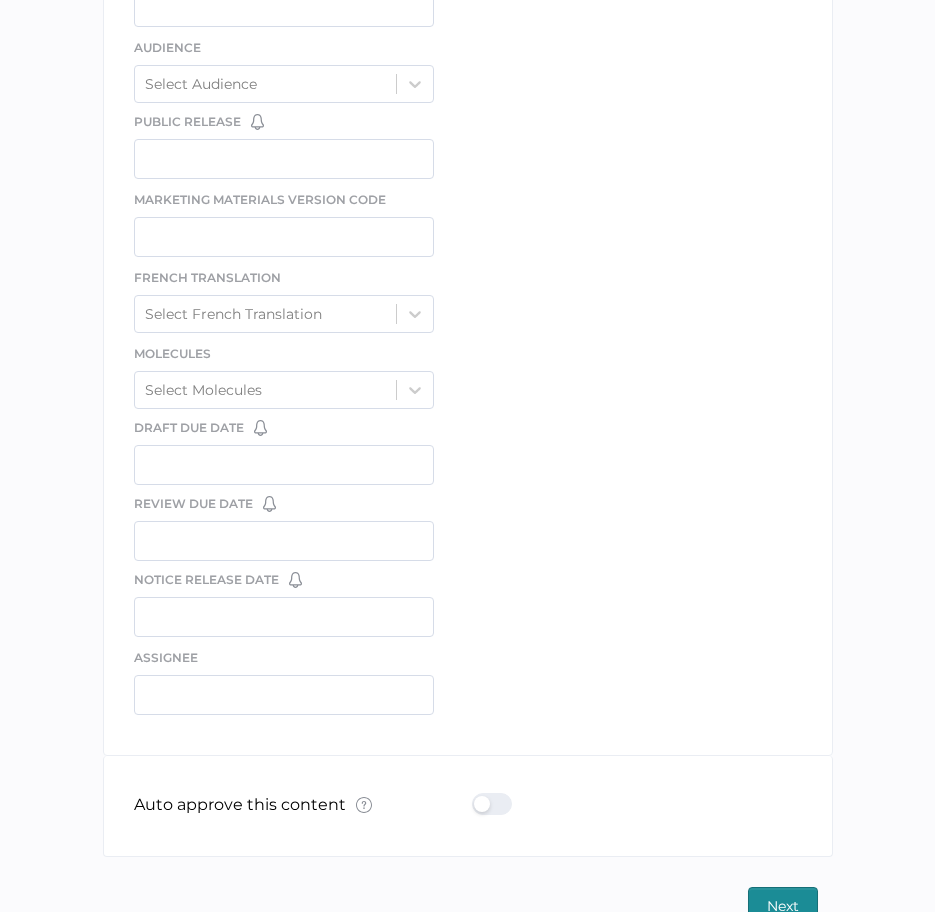 scroll, scrollTop: 1011, scrollLeft: 0, axis: vertical 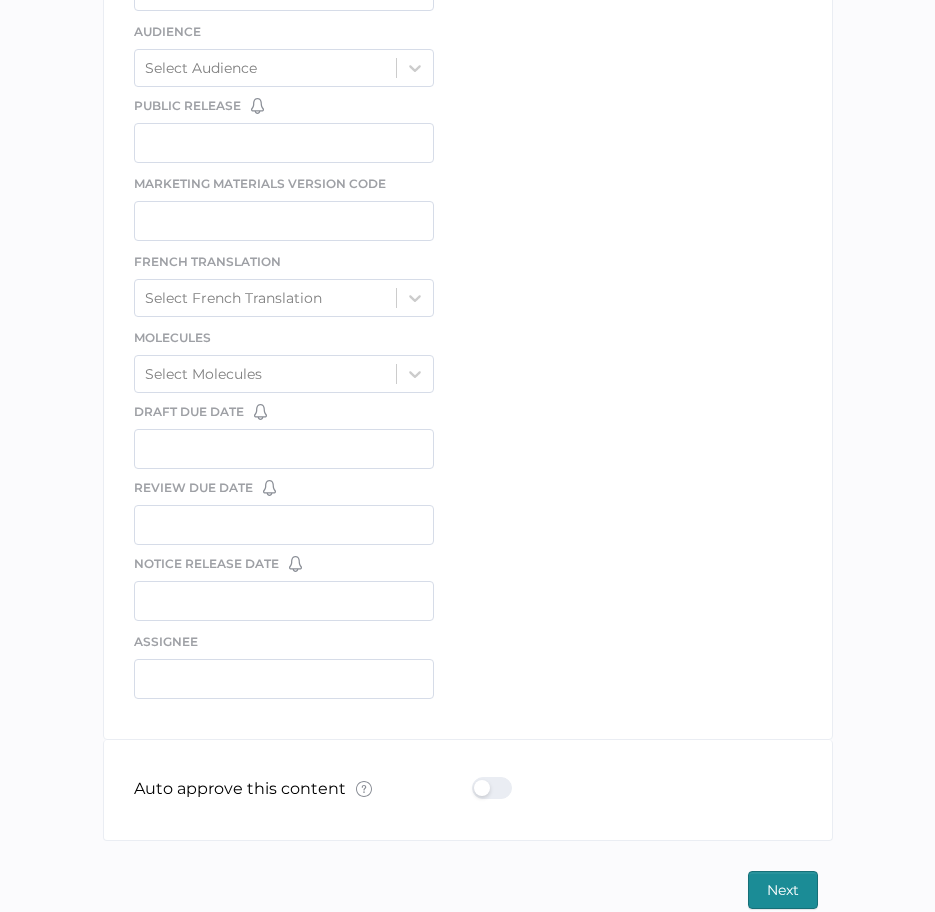 click at bounding box center (498, 788) 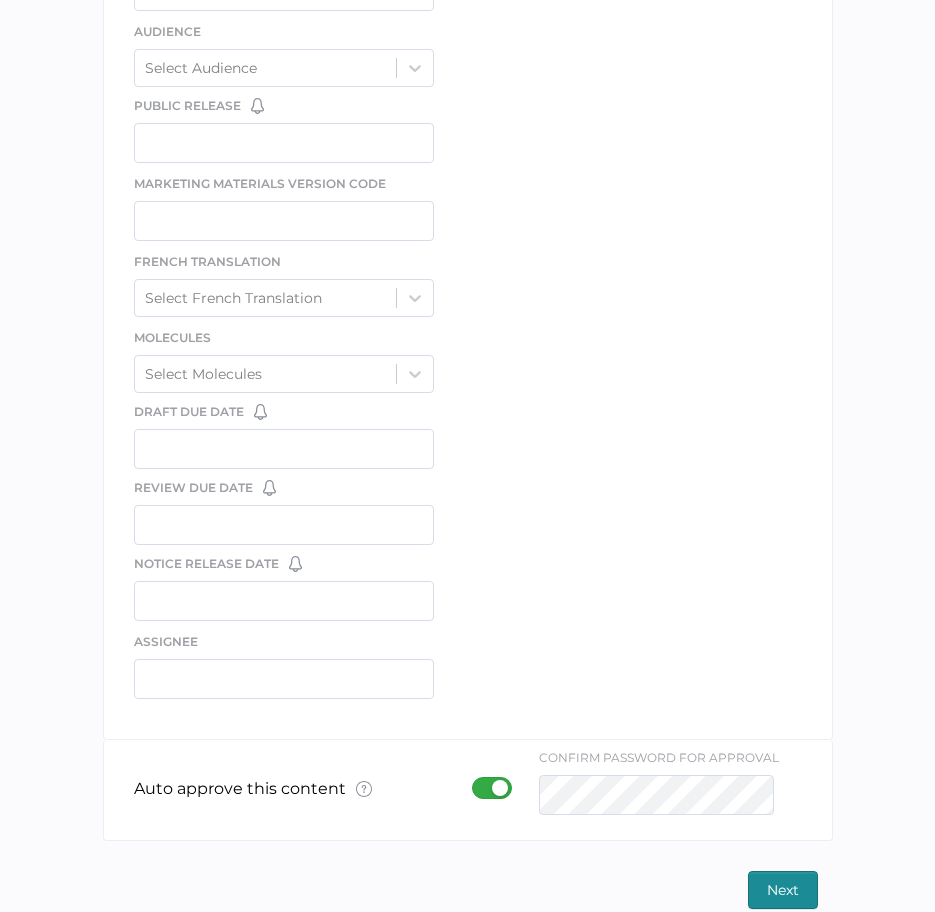 click on "Next" at bounding box center (783, 890) 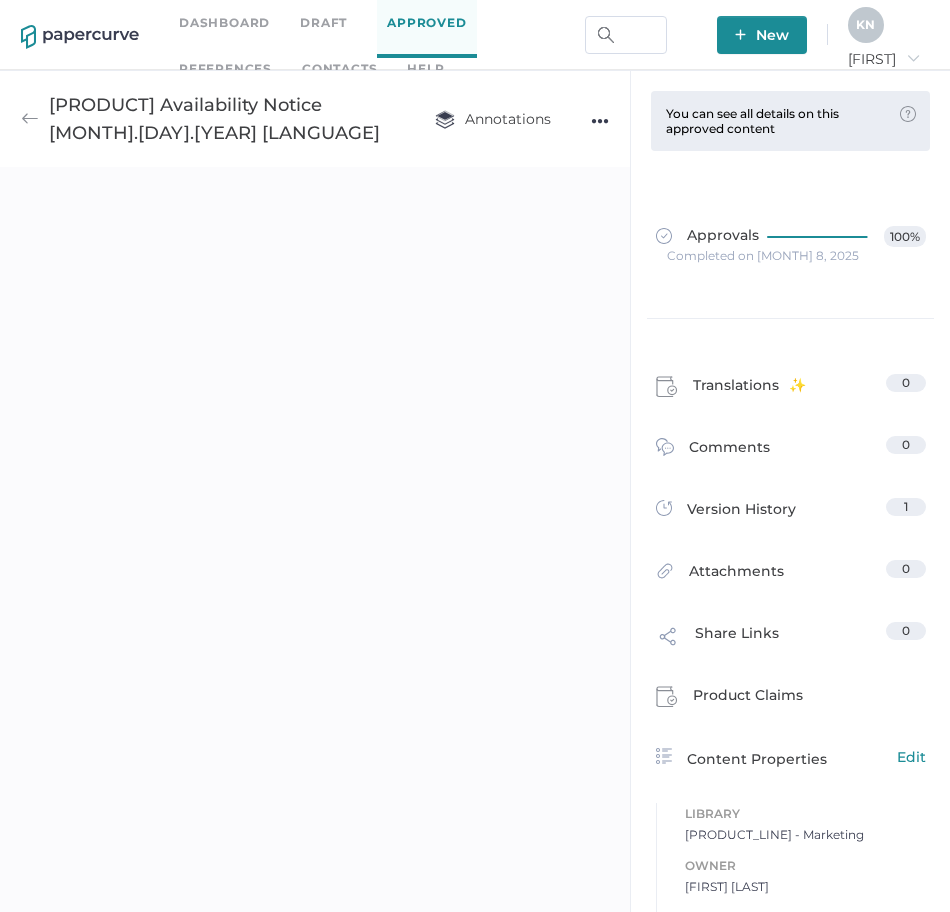 scroll, scrollTop: 0, scrollLeft: 0, axis: both 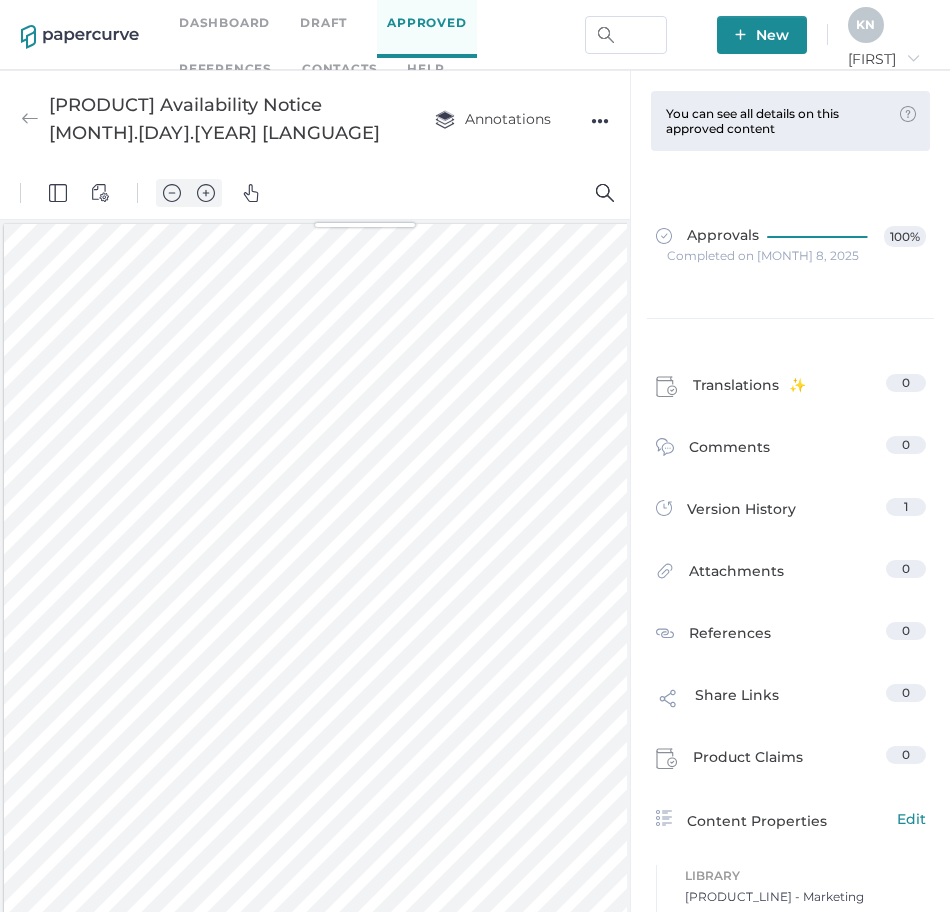 click on "New" at bounding box center (762, 35) 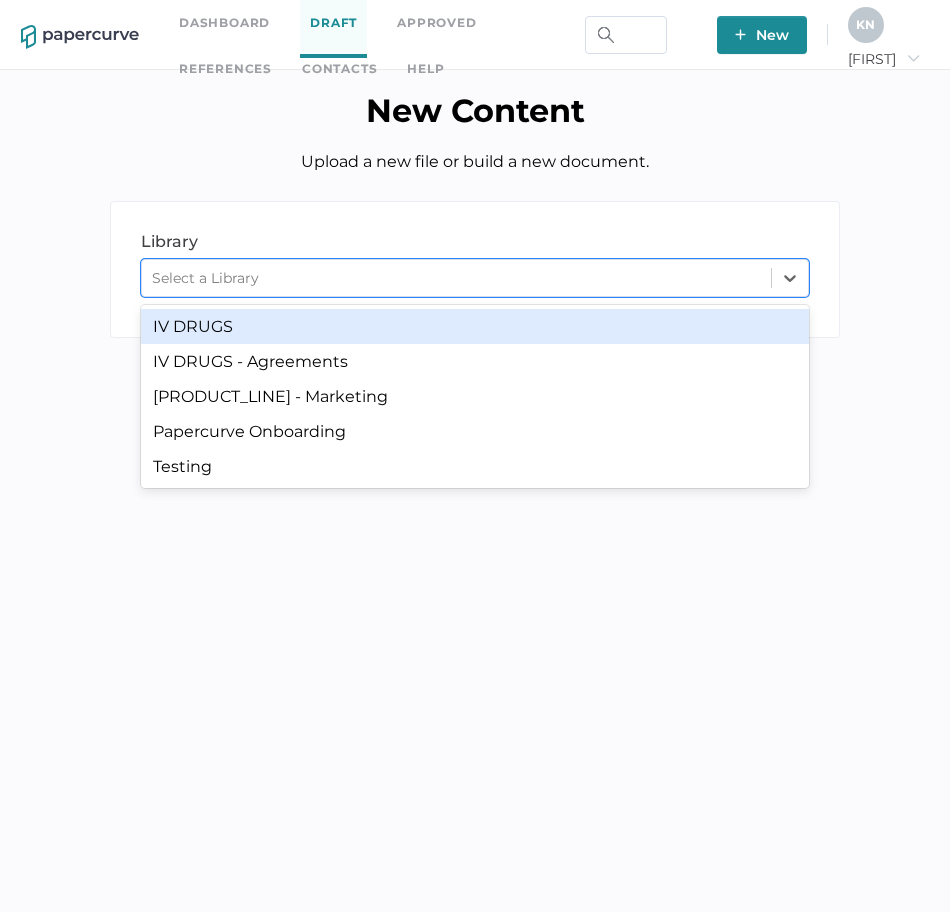 click on "Select a Library" at bounding box center [475, 278] 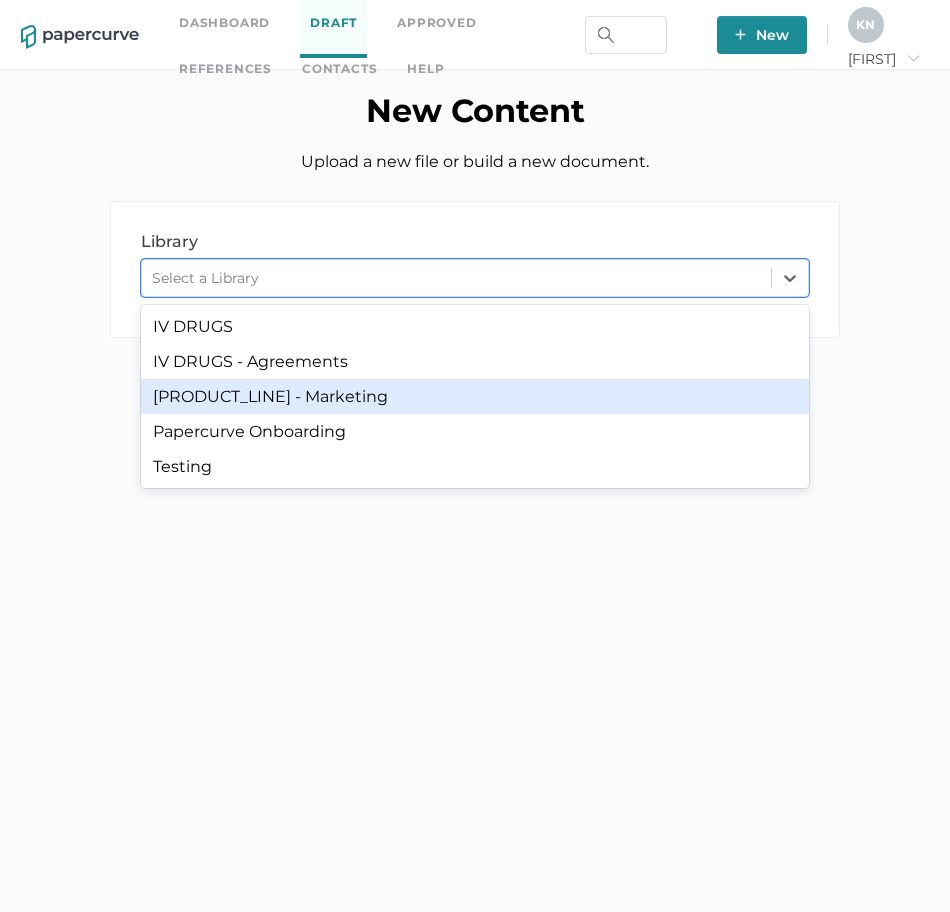 click on "[PRODUCT_LINE] - Marketing" at bounding box center [475, 396] 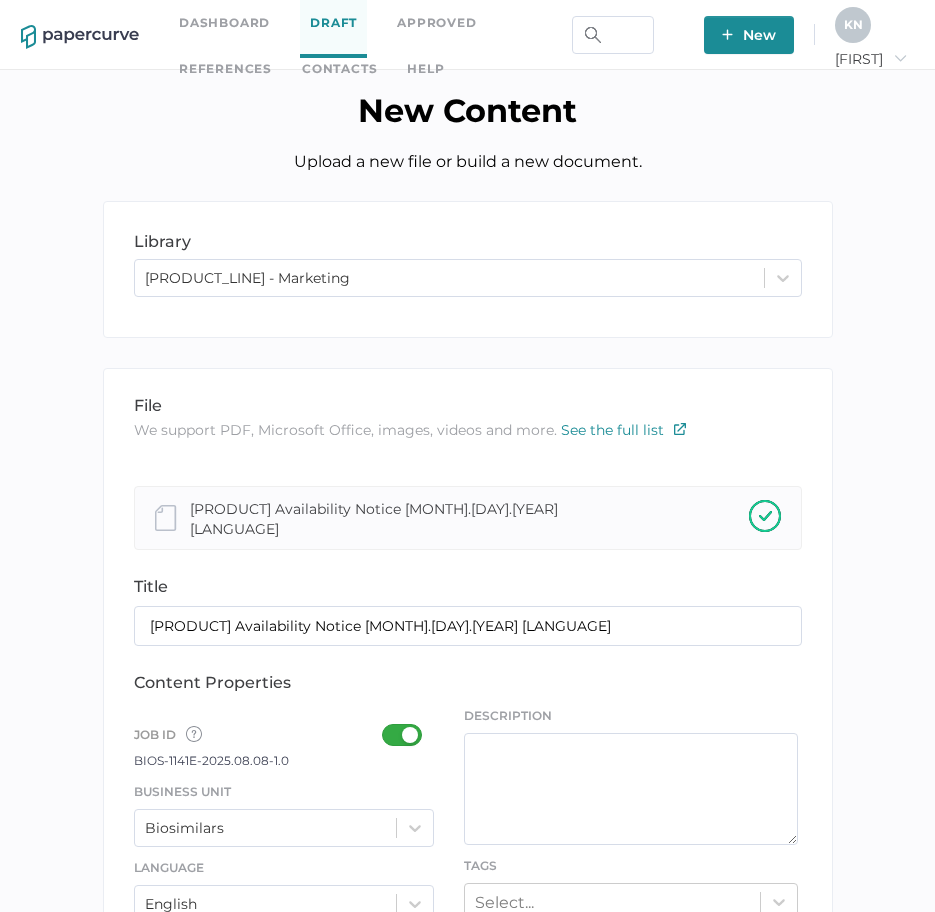 click at bounding box center (408, 735) 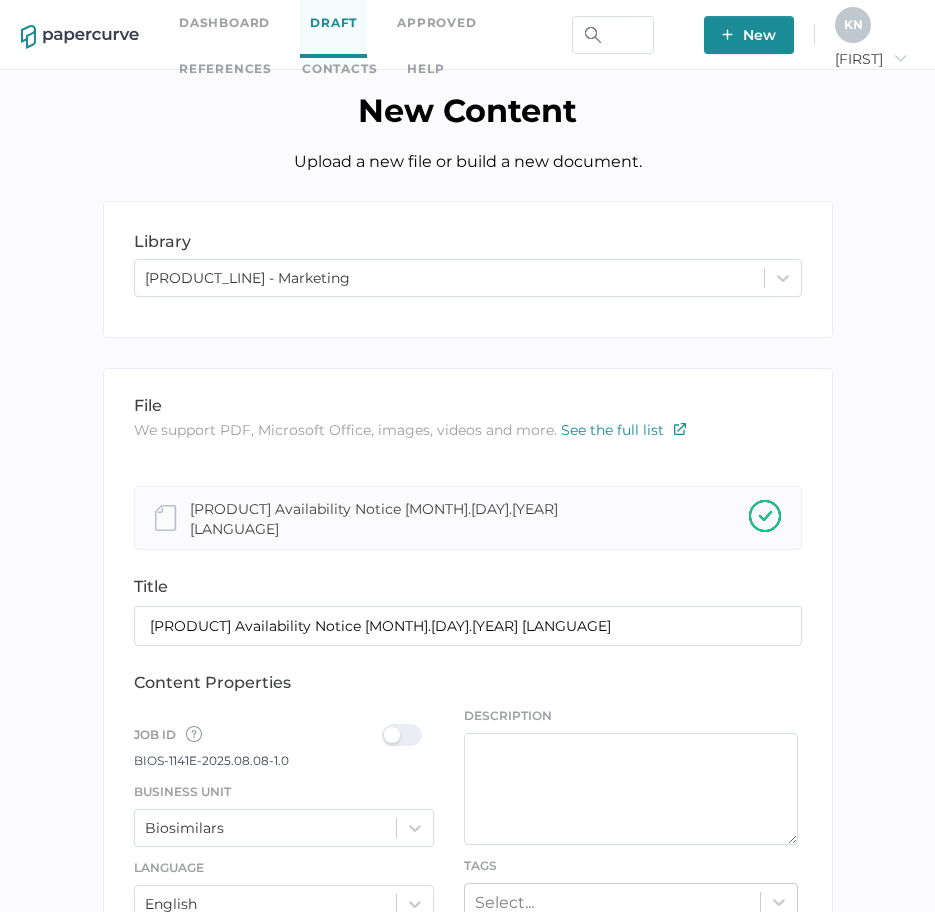 click on "Business Unit [PRODUCT_LINE]" at bounding box center [284, 814] 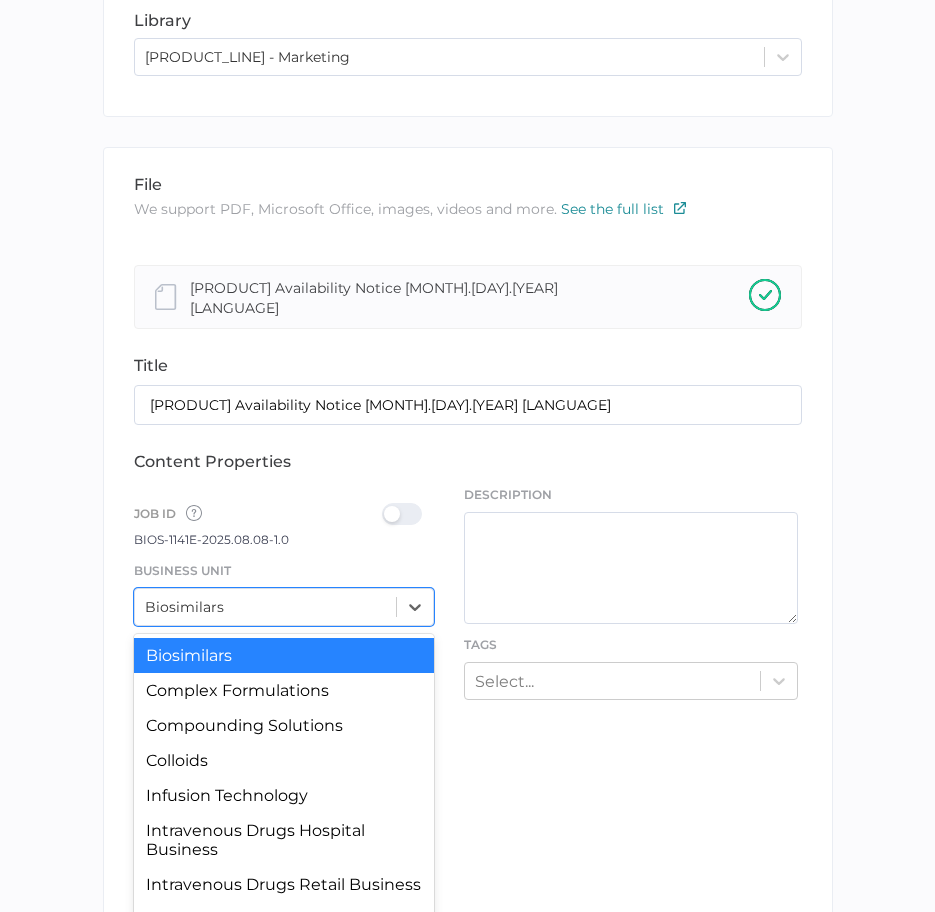 scroll, scrollTop: 245, scrollLeft: 0, axis: vertical 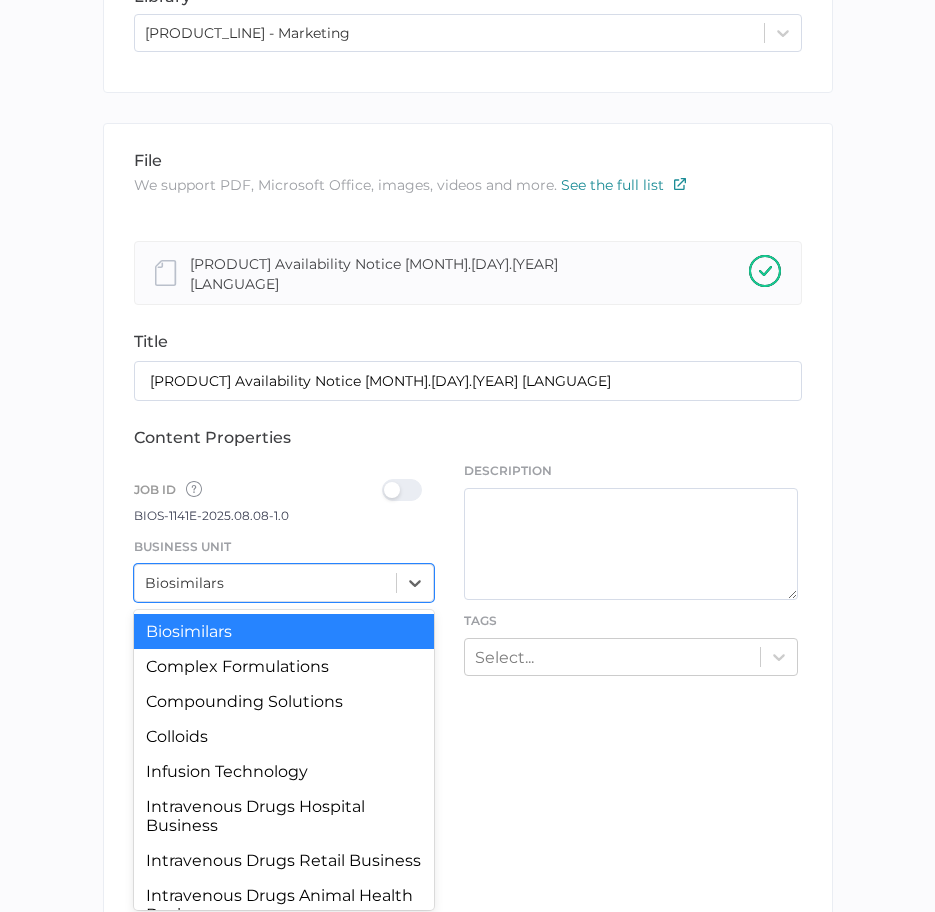 click at bounding box center [415, 583] 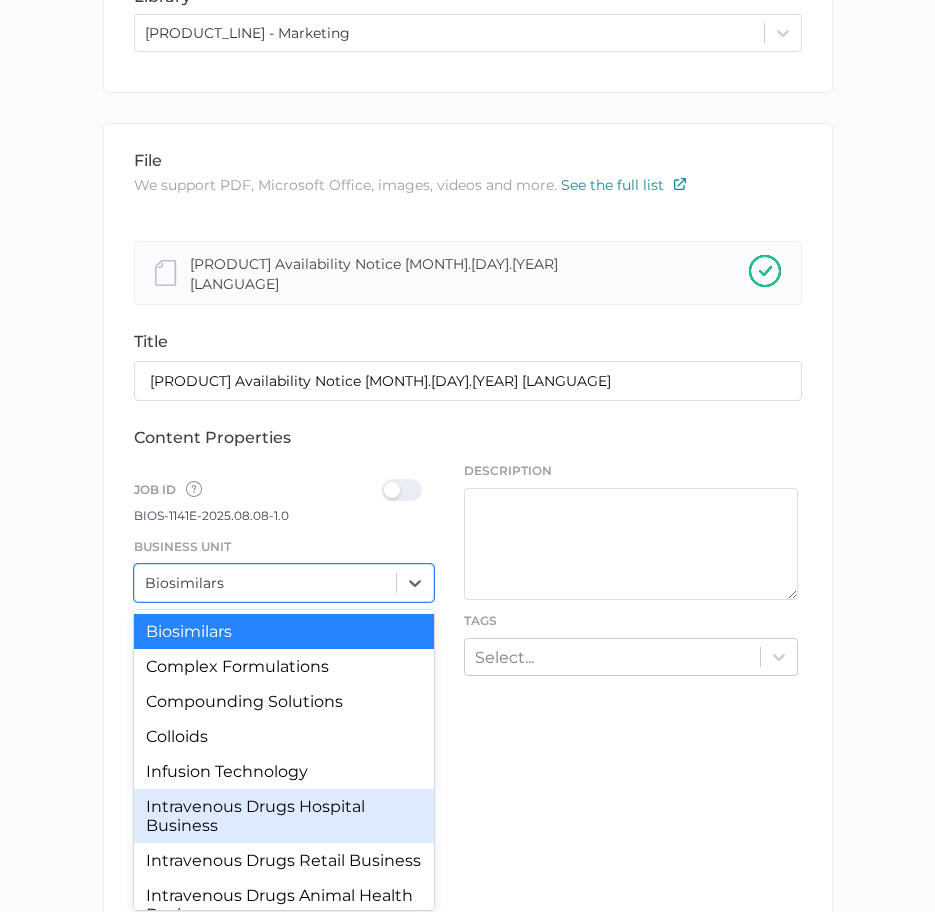 click on "Intravenous Drugs Hospital Business" at bounding box center [284, 816] 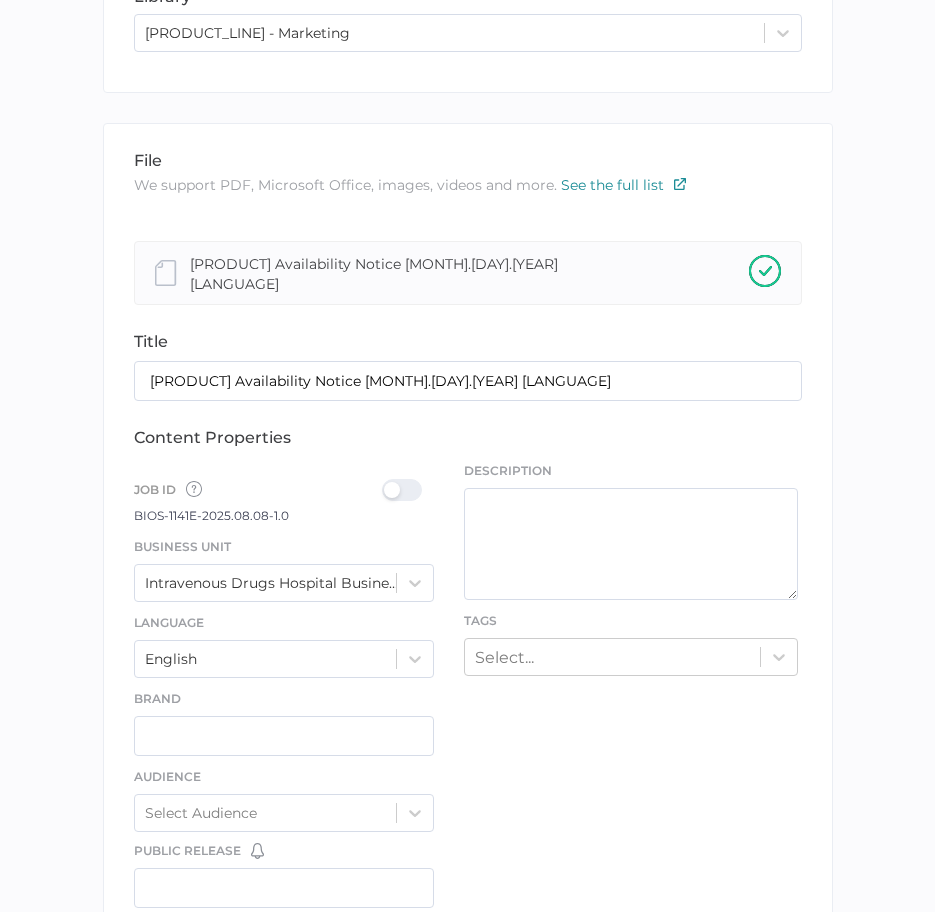 click at bounding box center (408, 490) 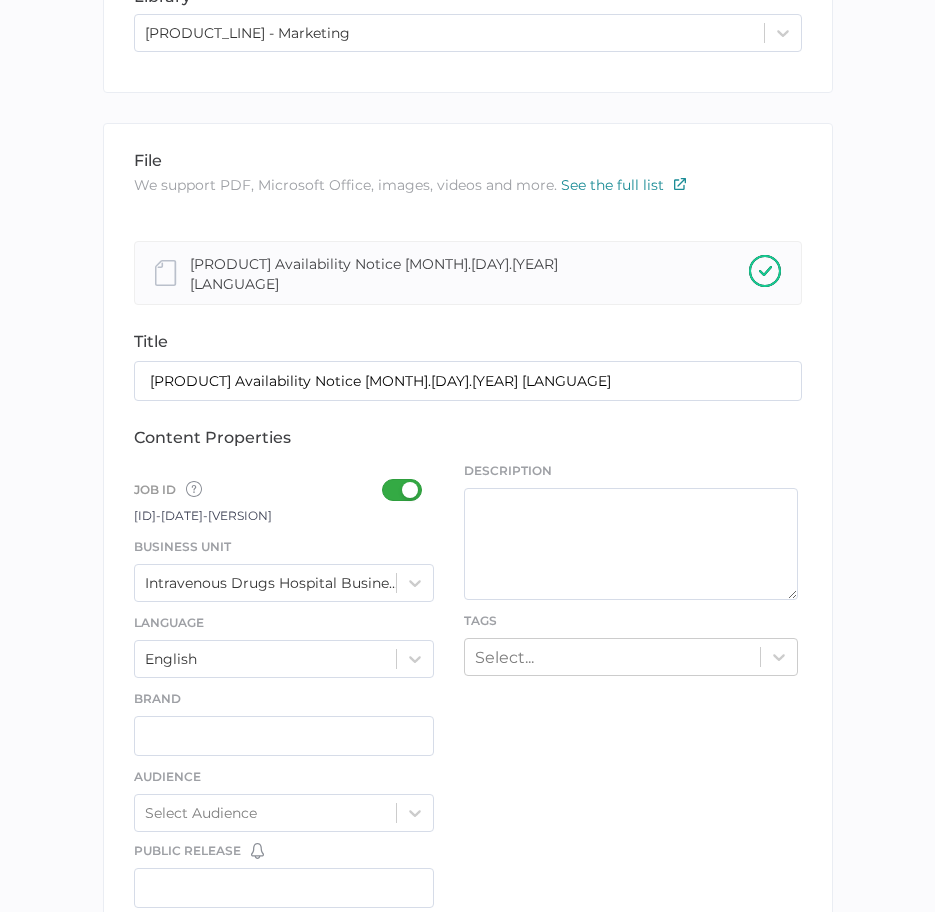 scroll, scrollTop: 319, scrollLeft: 0, axis: vertical 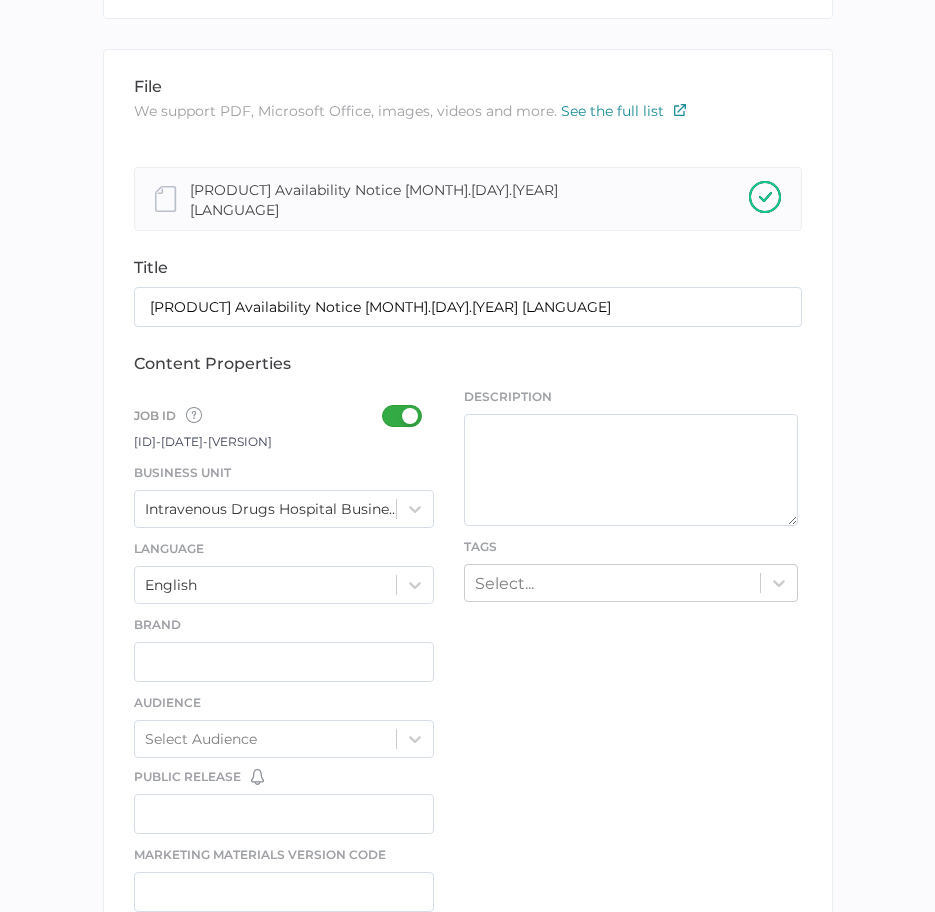 click on "Select..." at bounding box center [631, 583] 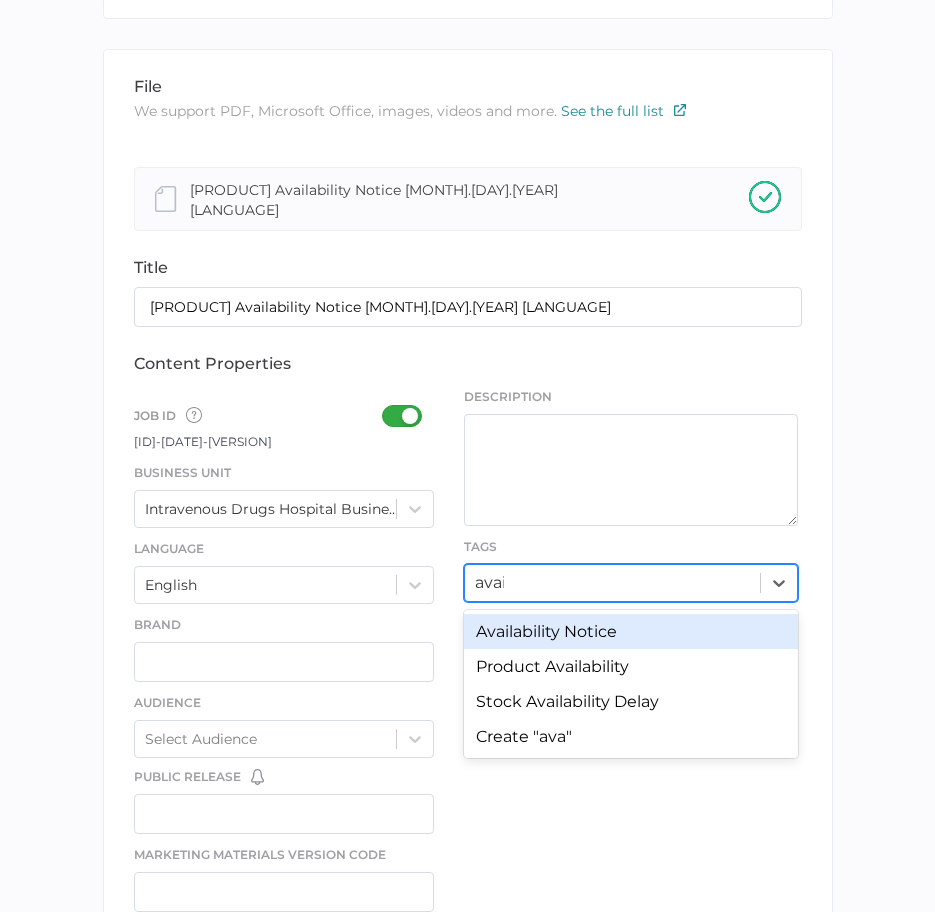 type on "avail" 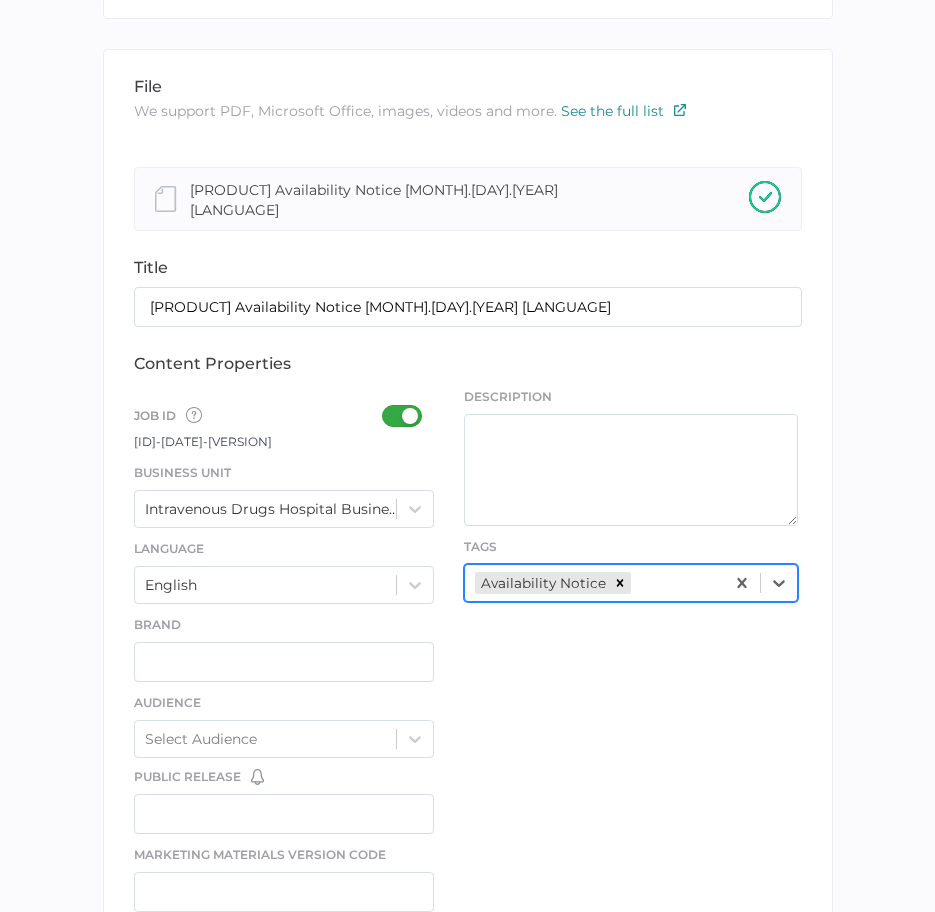 click on "Availability Notice" at bounding box center (594, 582) 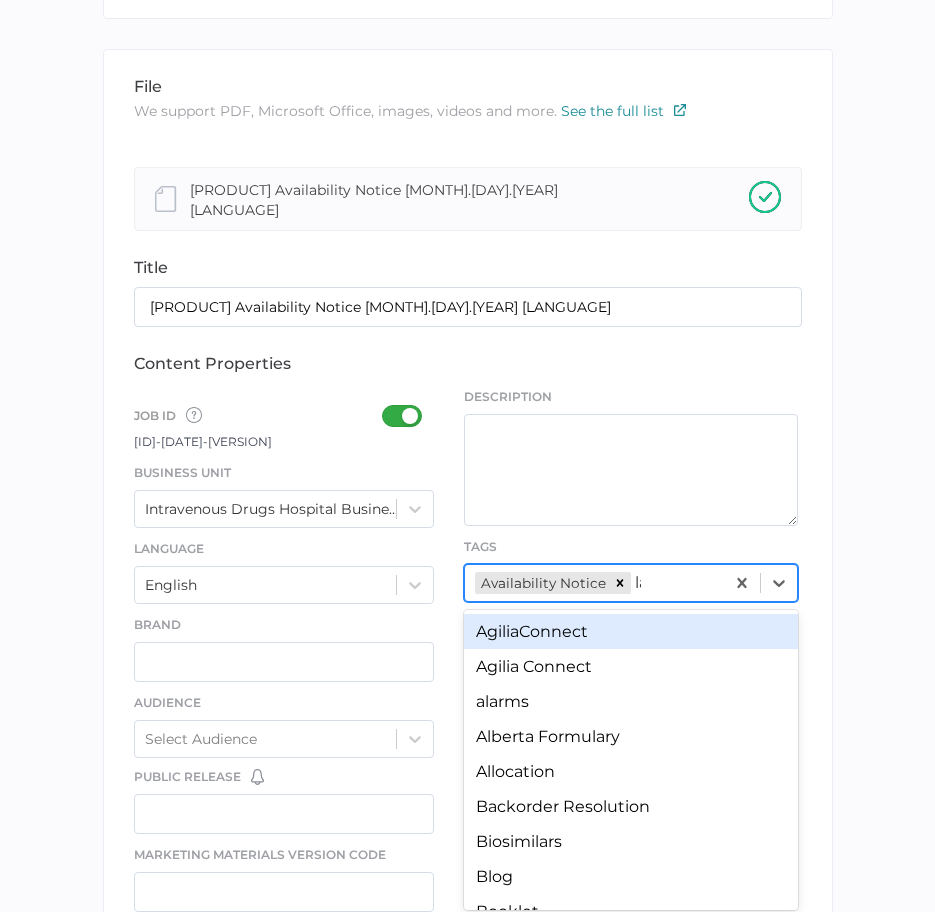 type on "lab" 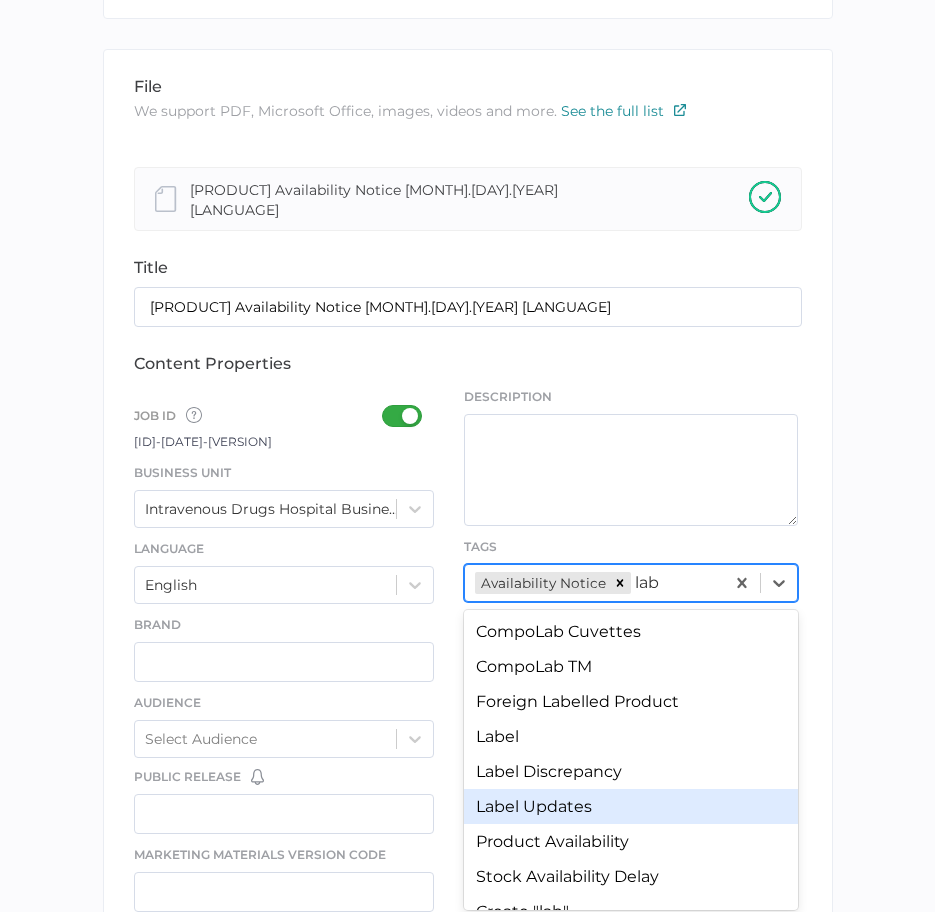 click on "Label Updates" at bounding box center [631, 806] 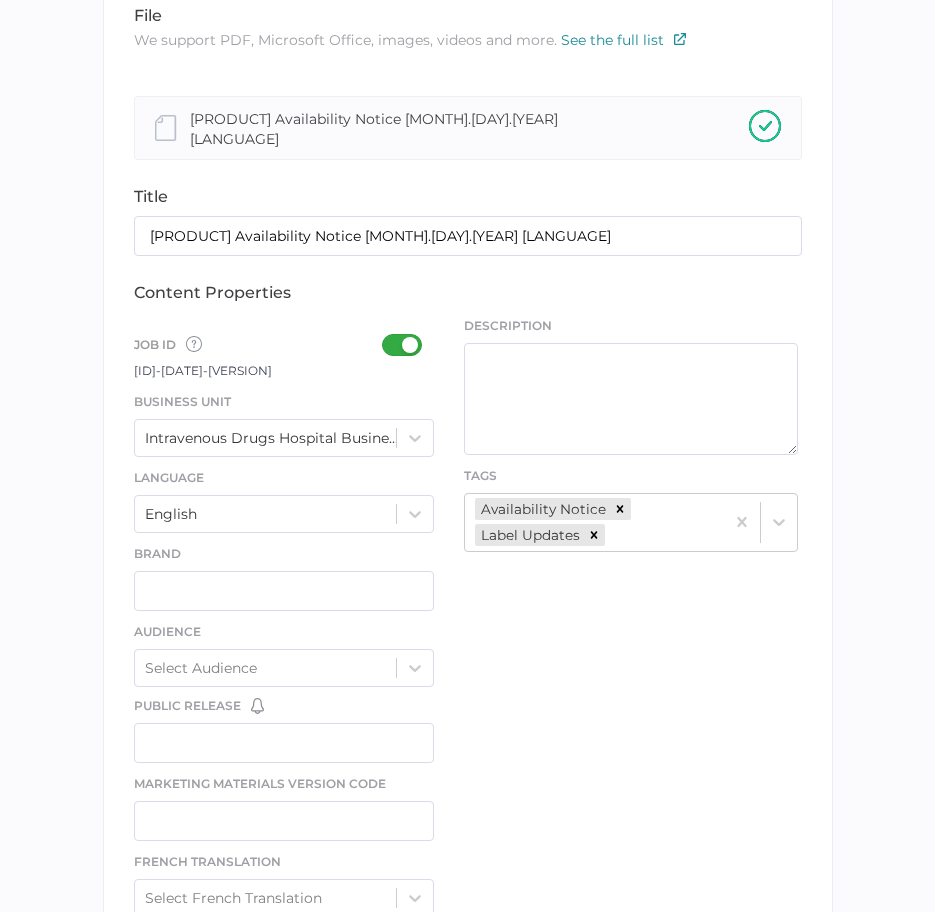 scroll, scrollTop: 1011, scrollLeft: 0, axis: vertical 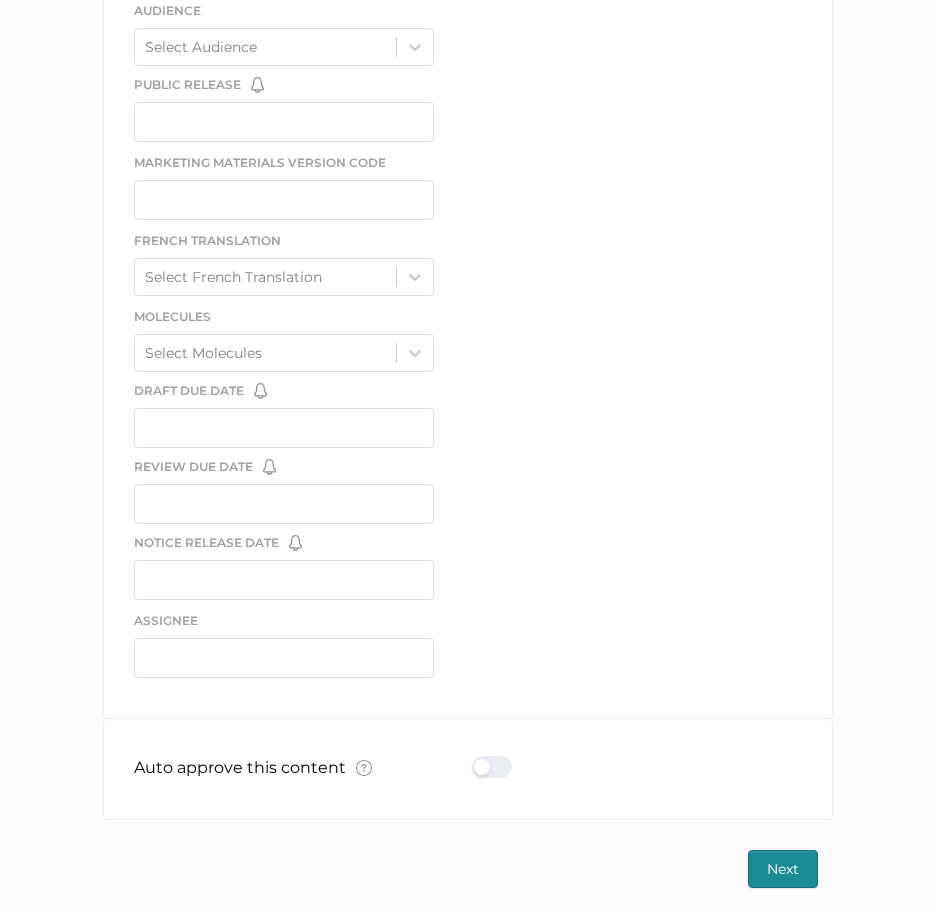 click at bounding box center (498, 767) 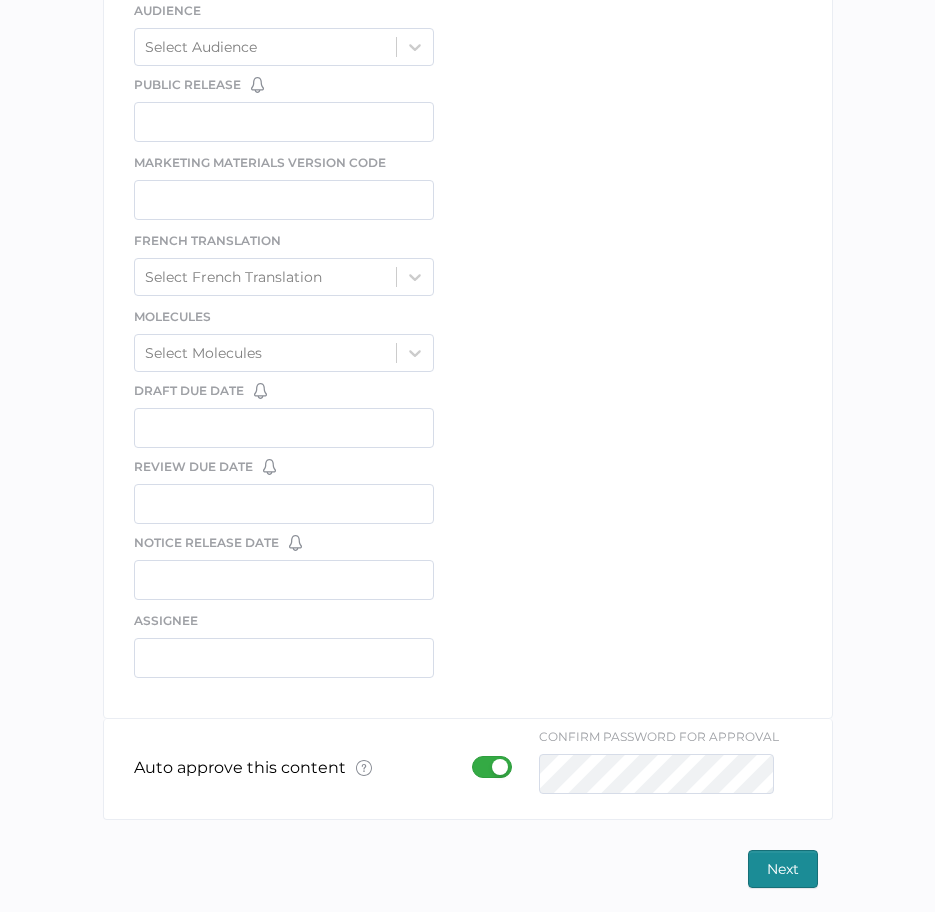 click on "Next" at bounding box center (783, 869) 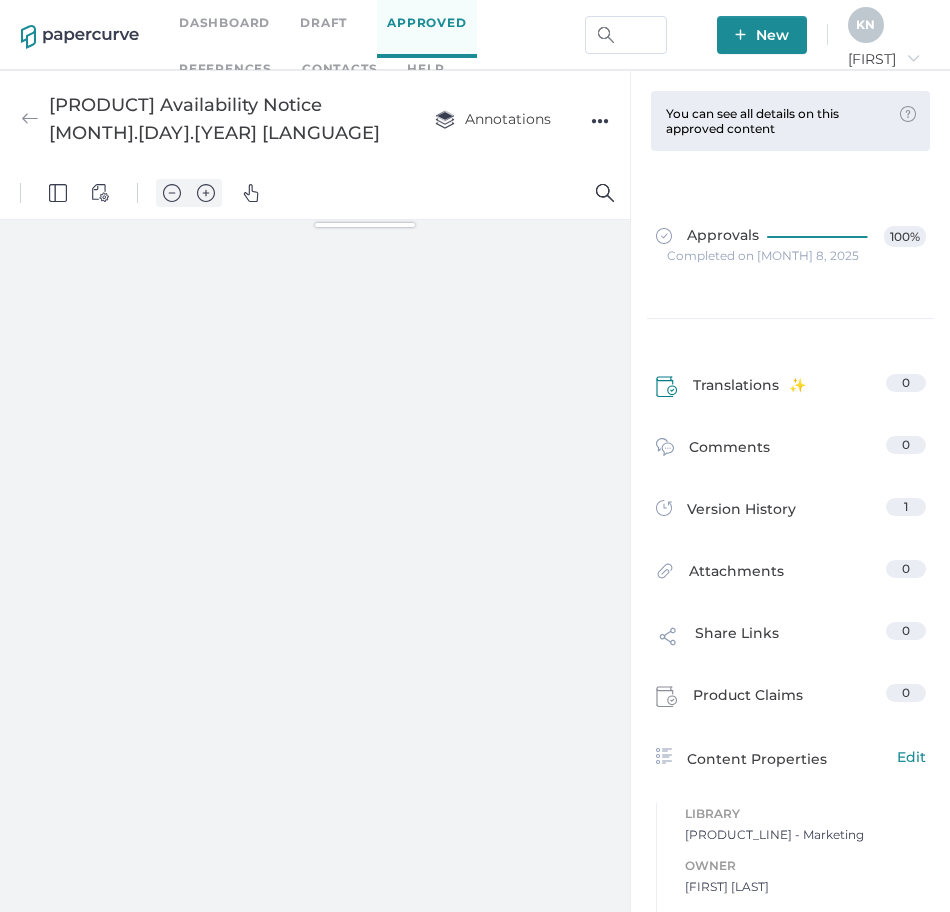 scroll, scrollTop: 0, scrollLeft: 0, axis: both 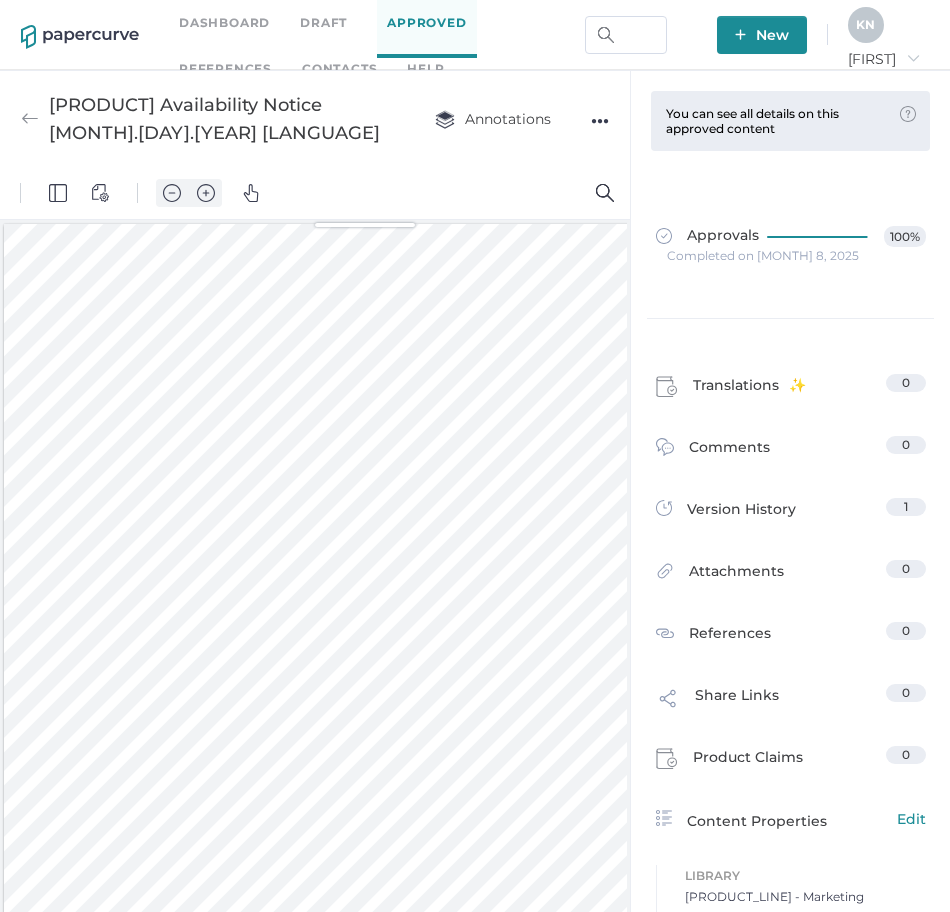 click on "New" at bounding box center [762, 35] 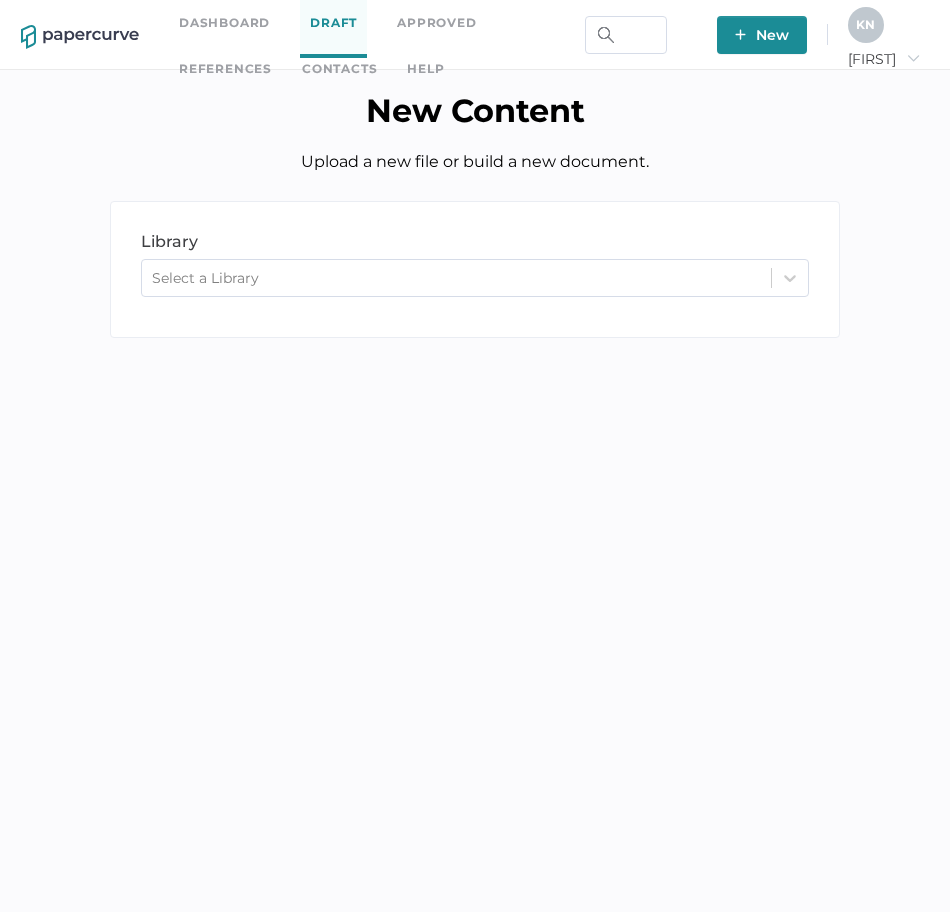 click on "Select a Library" at bounding box center [456, 278] 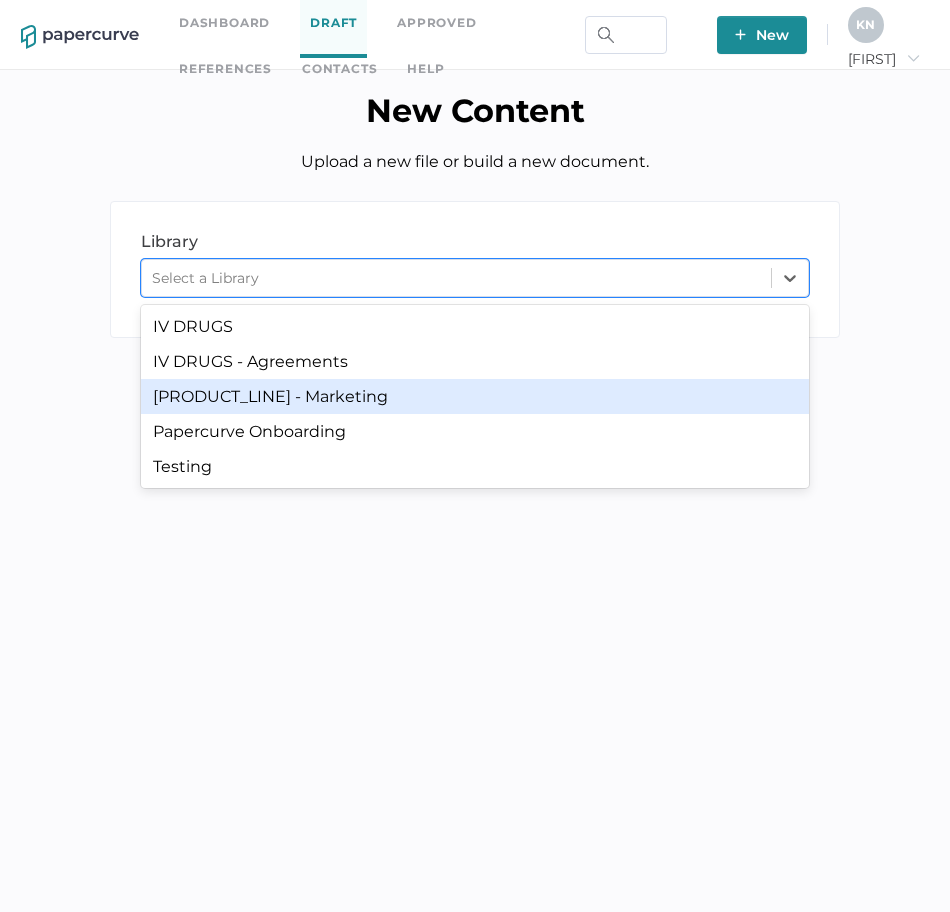 click on "[PRODUCT_LINE] - Marketing" at bounding box center [475, 396] 